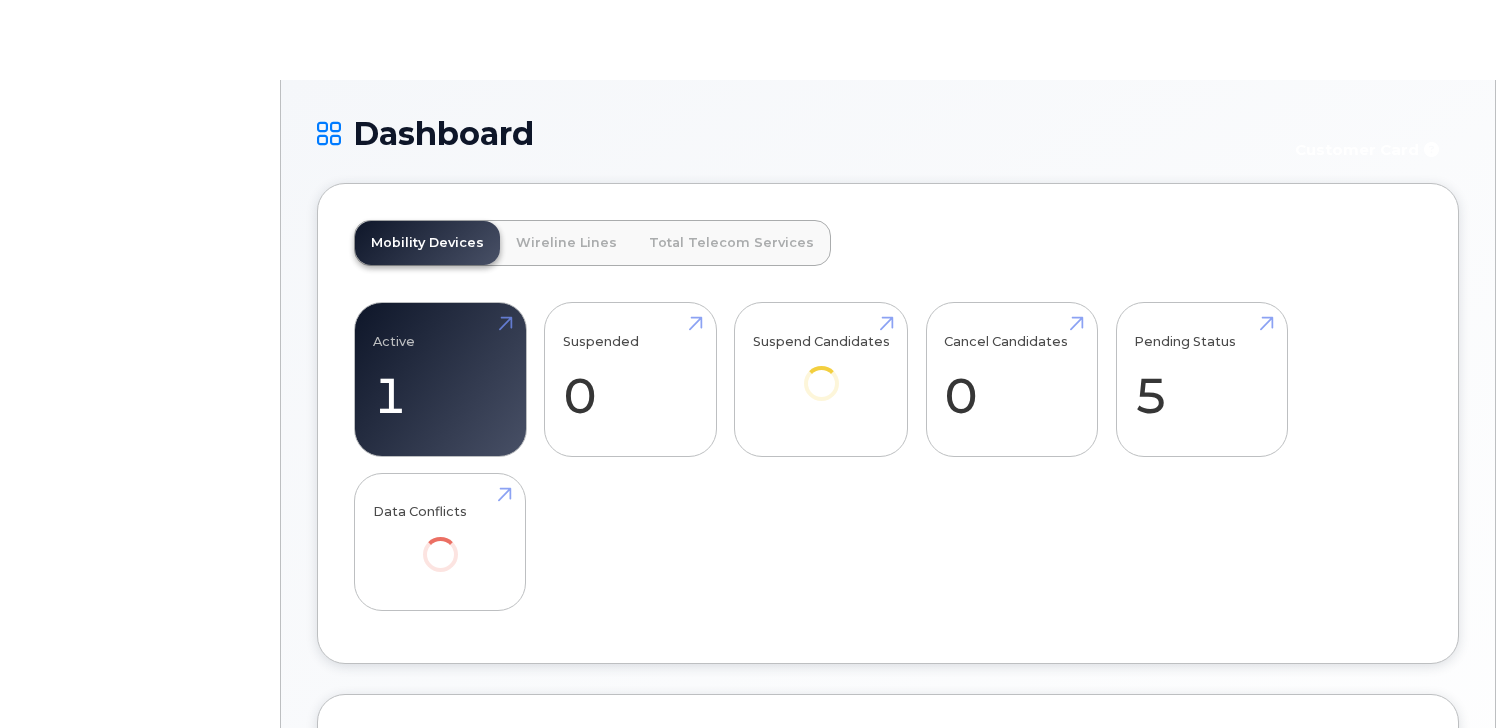 scroll, scrollTop: 0, scrollLeft: 0, axis: both 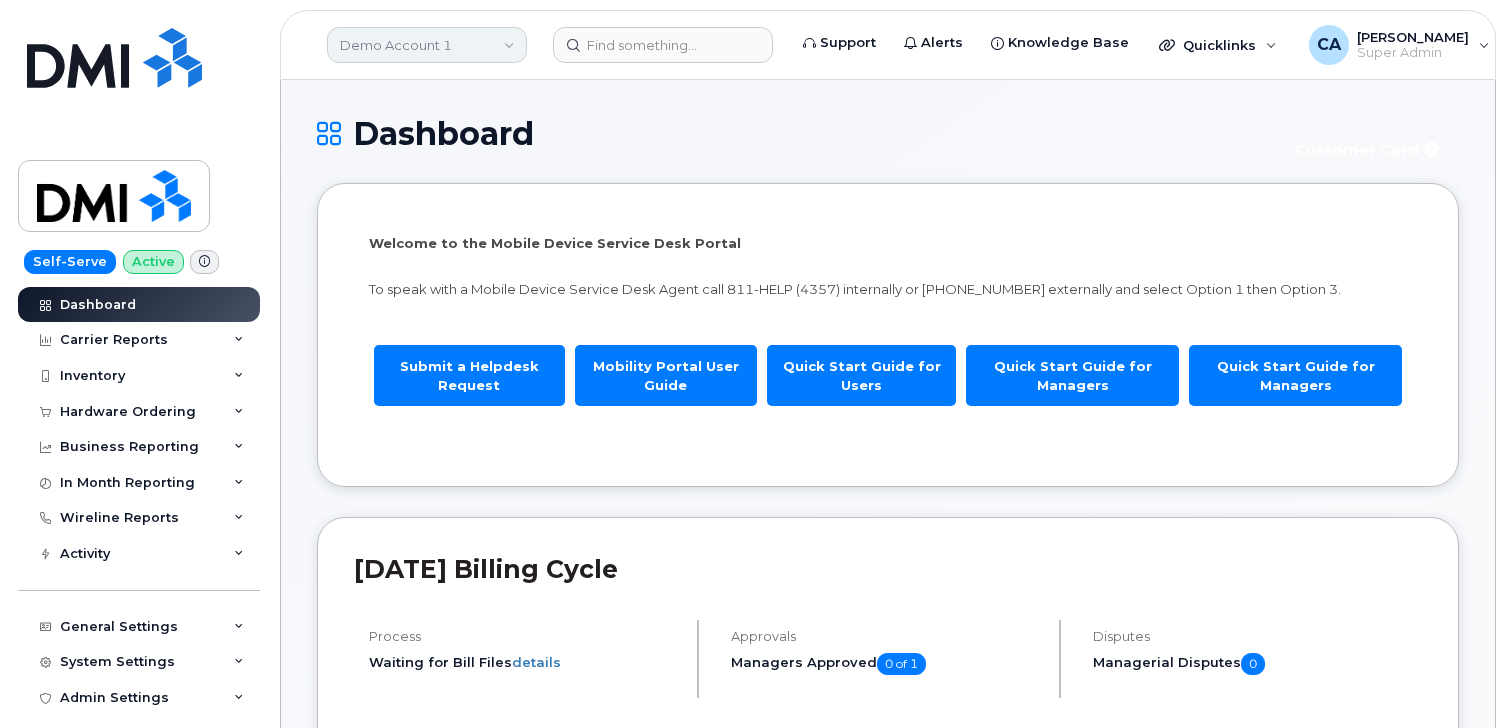 click on "Demo Account 1" 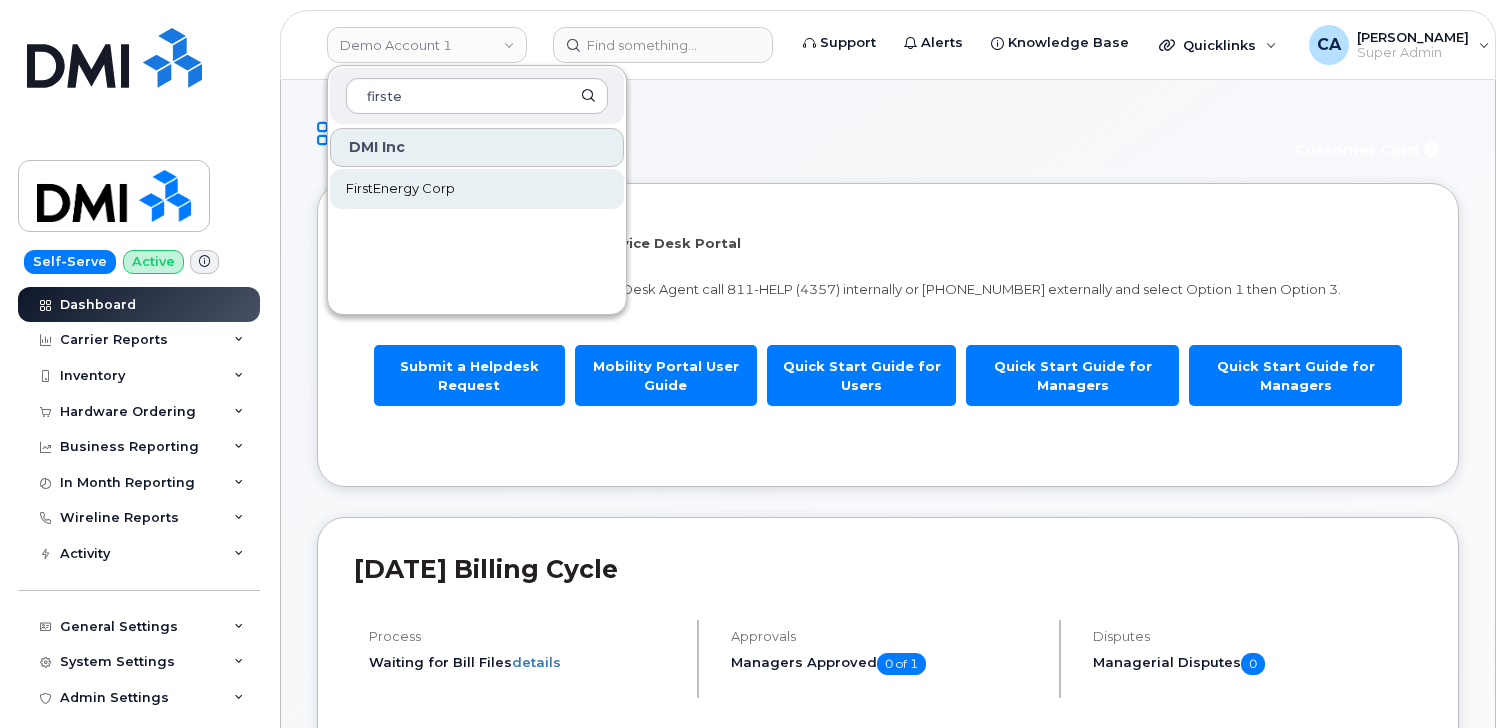 type on "firste" 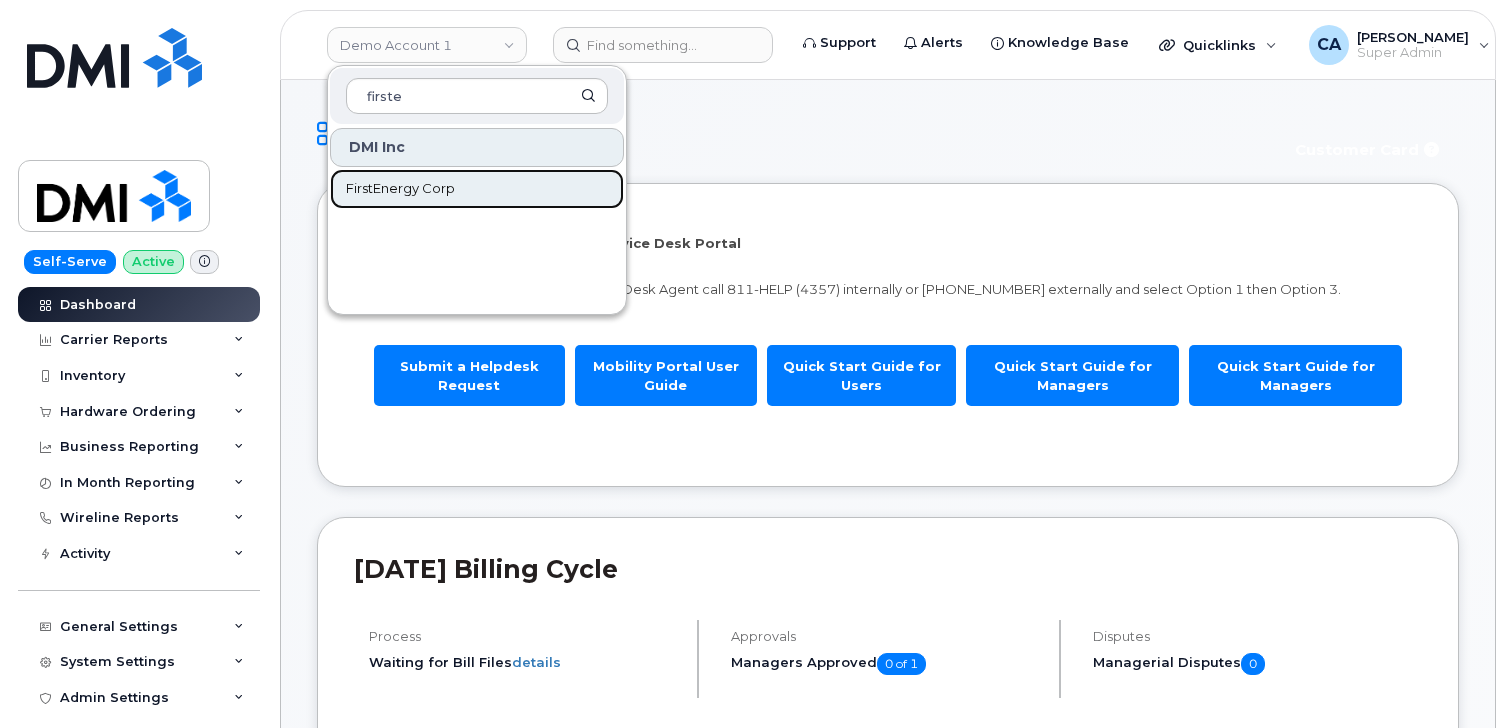 click on "FirstEnergy Corp" 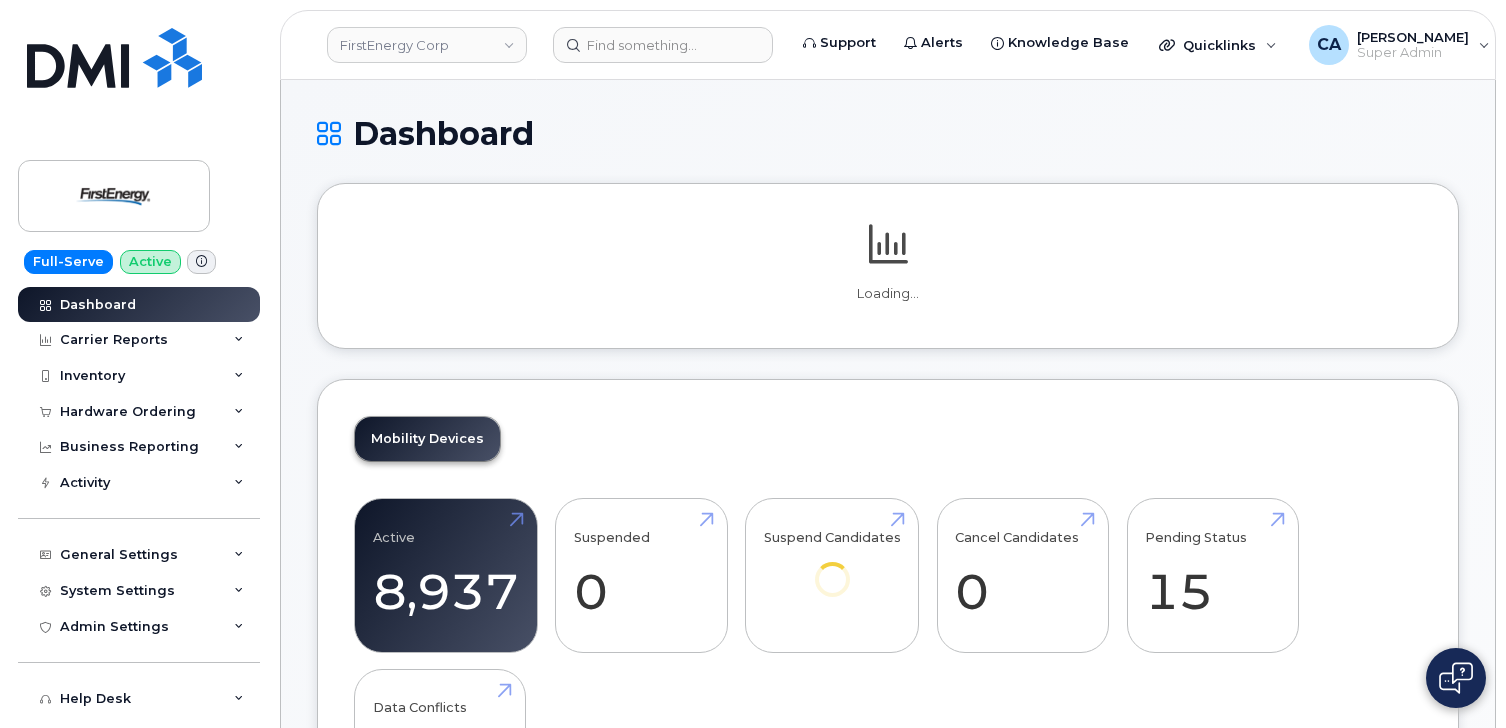 scroll, scrollTop: 0, scrollLeft: 0, axis: both 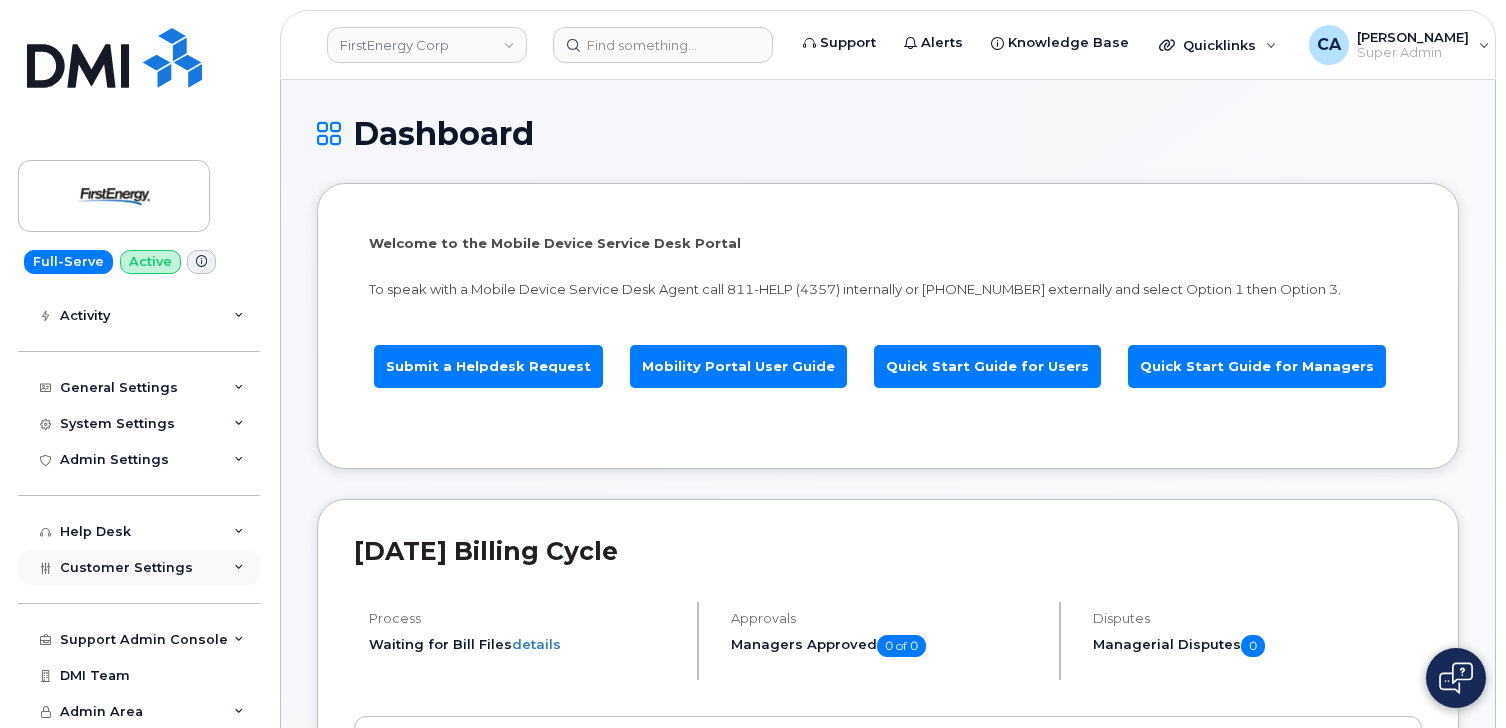 click on "Customer Settings" at bounding box center [139, 568] 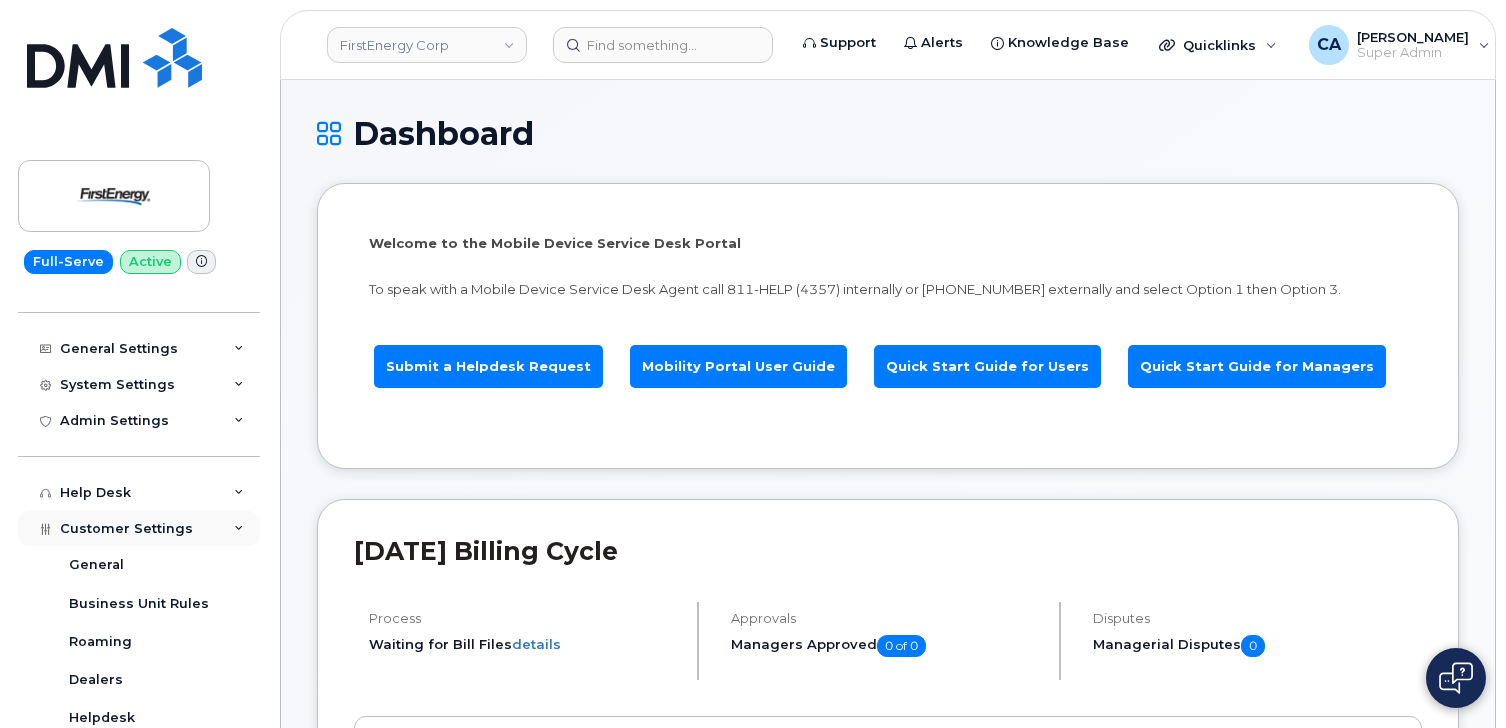 scroll, scrollTop: 218, scrollLeft: 0, axis: vertical 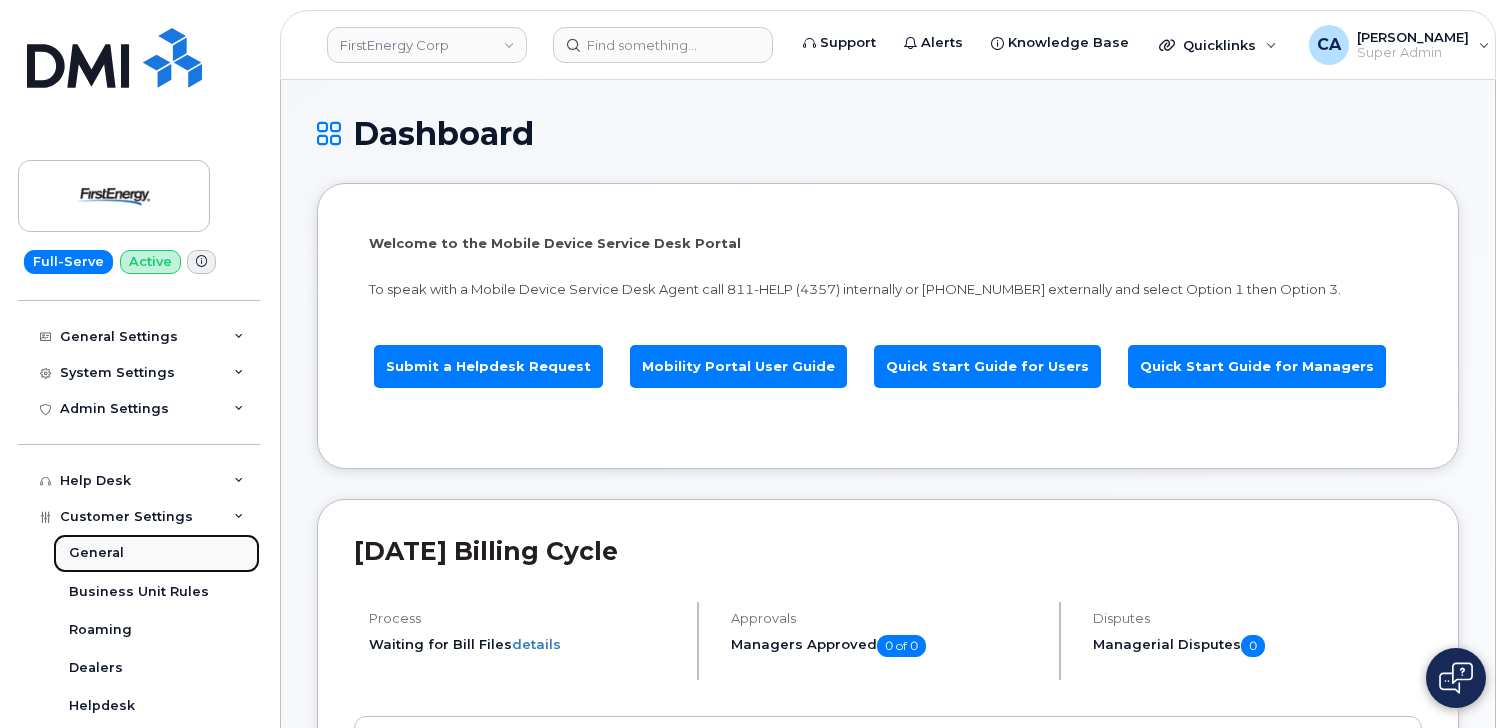 click on "General" at bounding box center [96, 553] 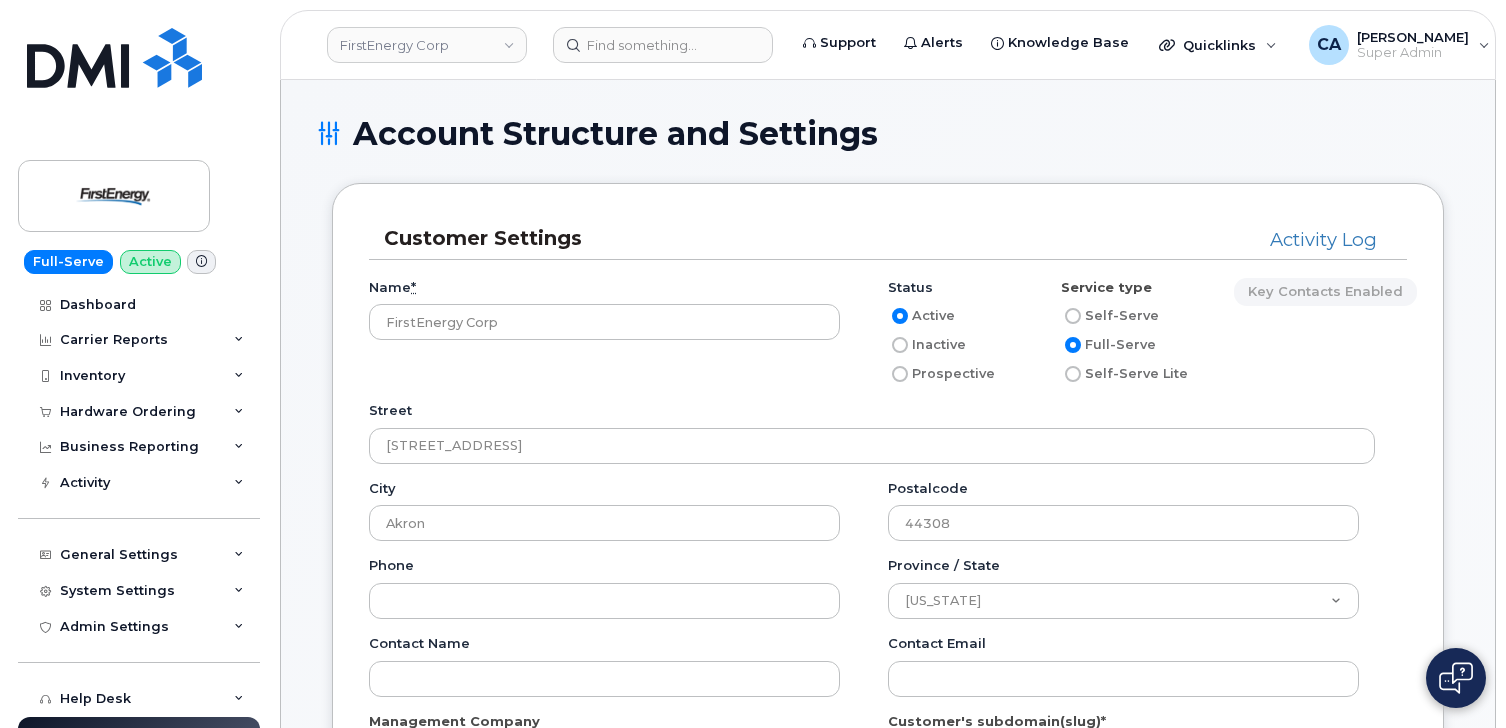 scroll, scrollTop: 0, scrollLeft: 0, axis: both 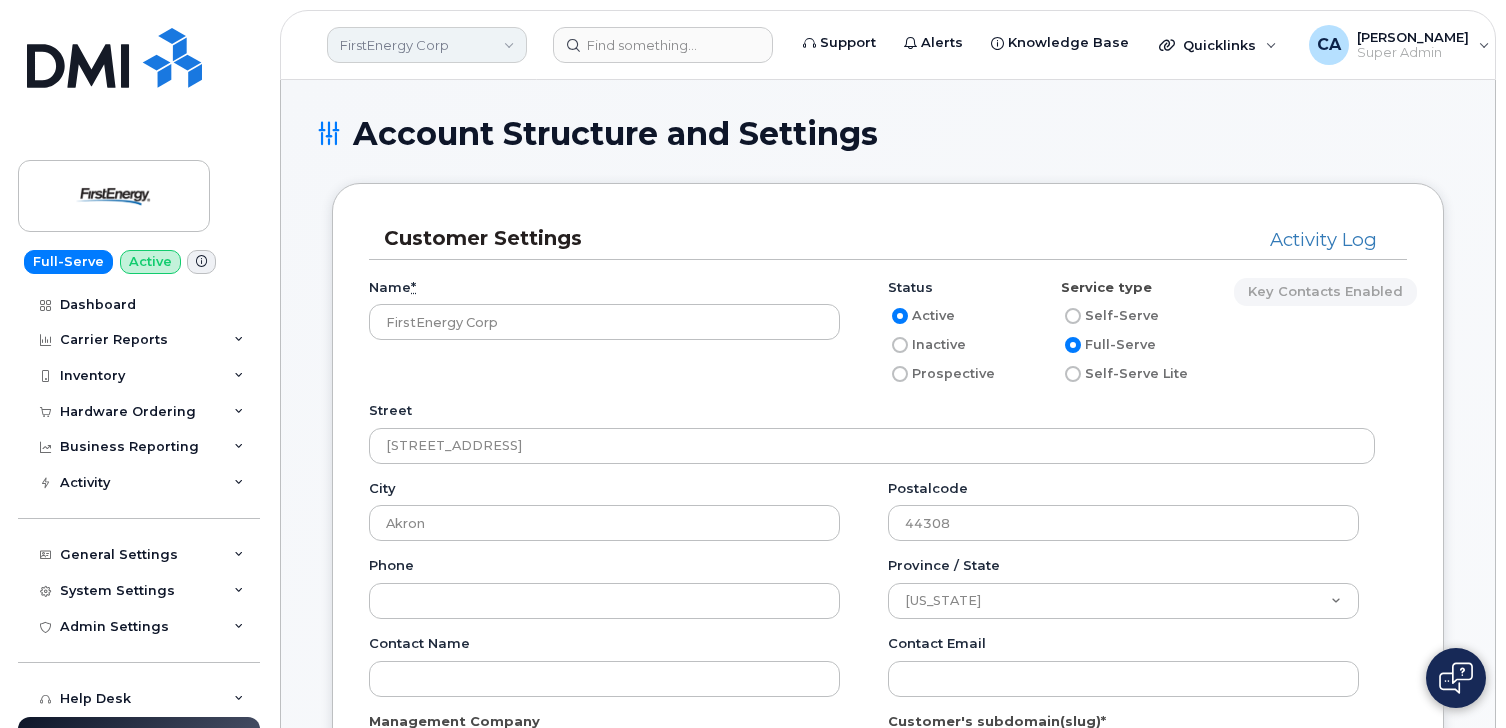 click on "FirstEnergy Corp" at bounding box center (427, 45) 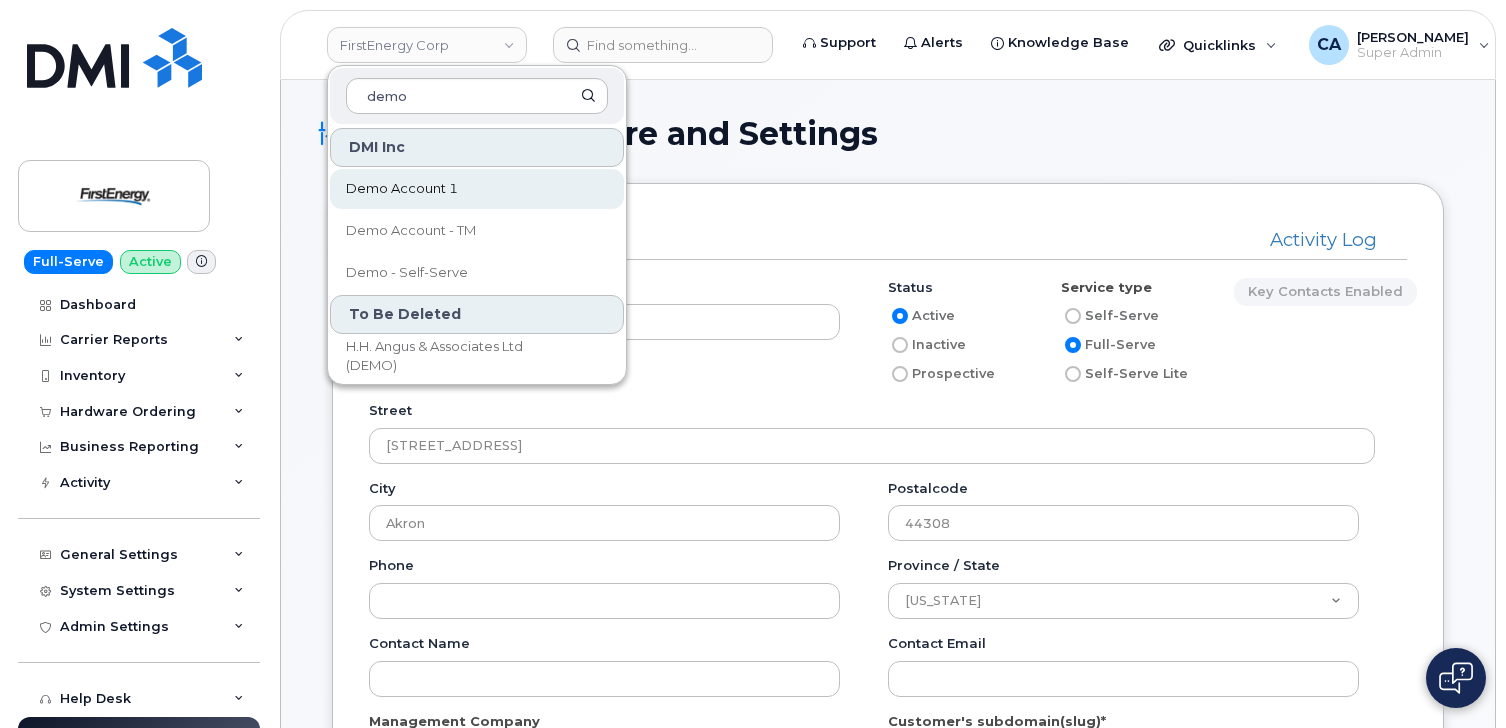 type on "demo" 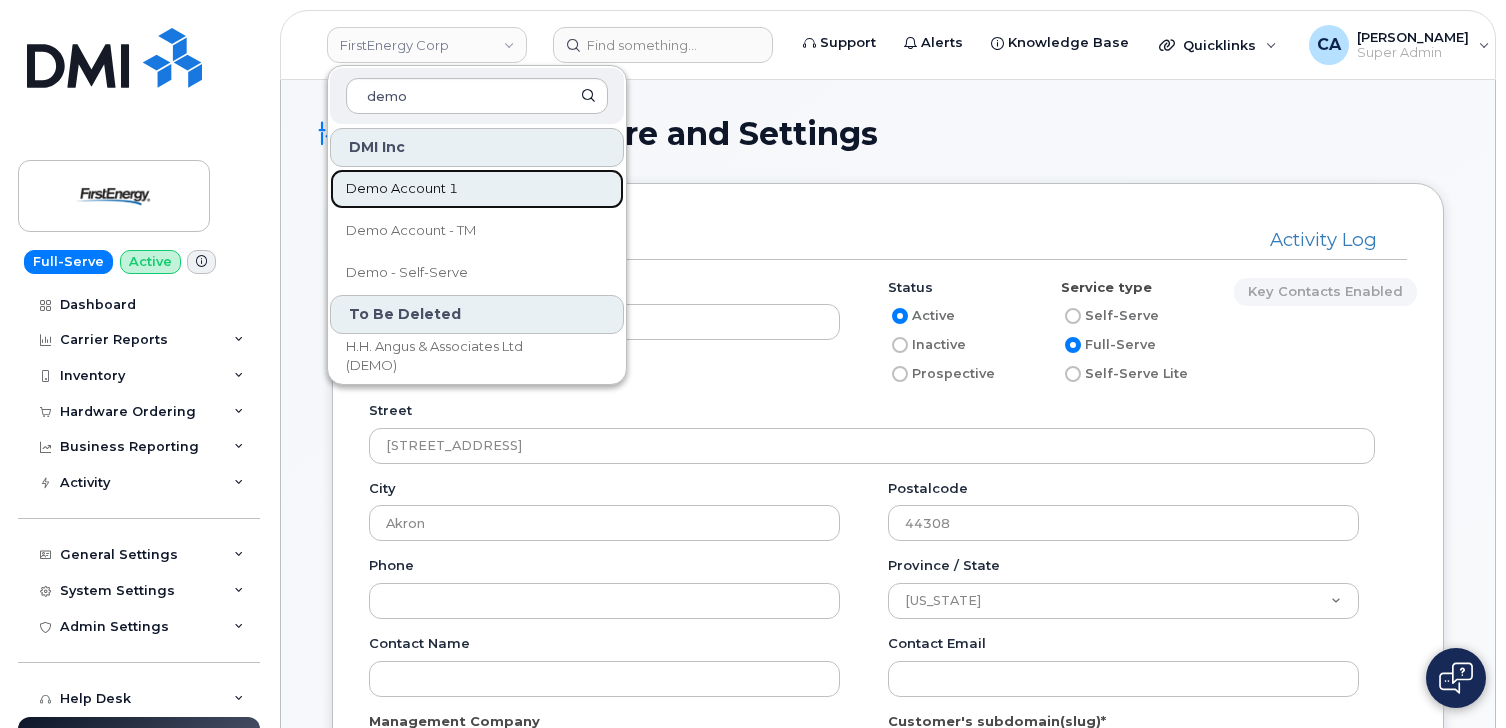 click on "Demo Account 1" at bounding box center (402, 189) 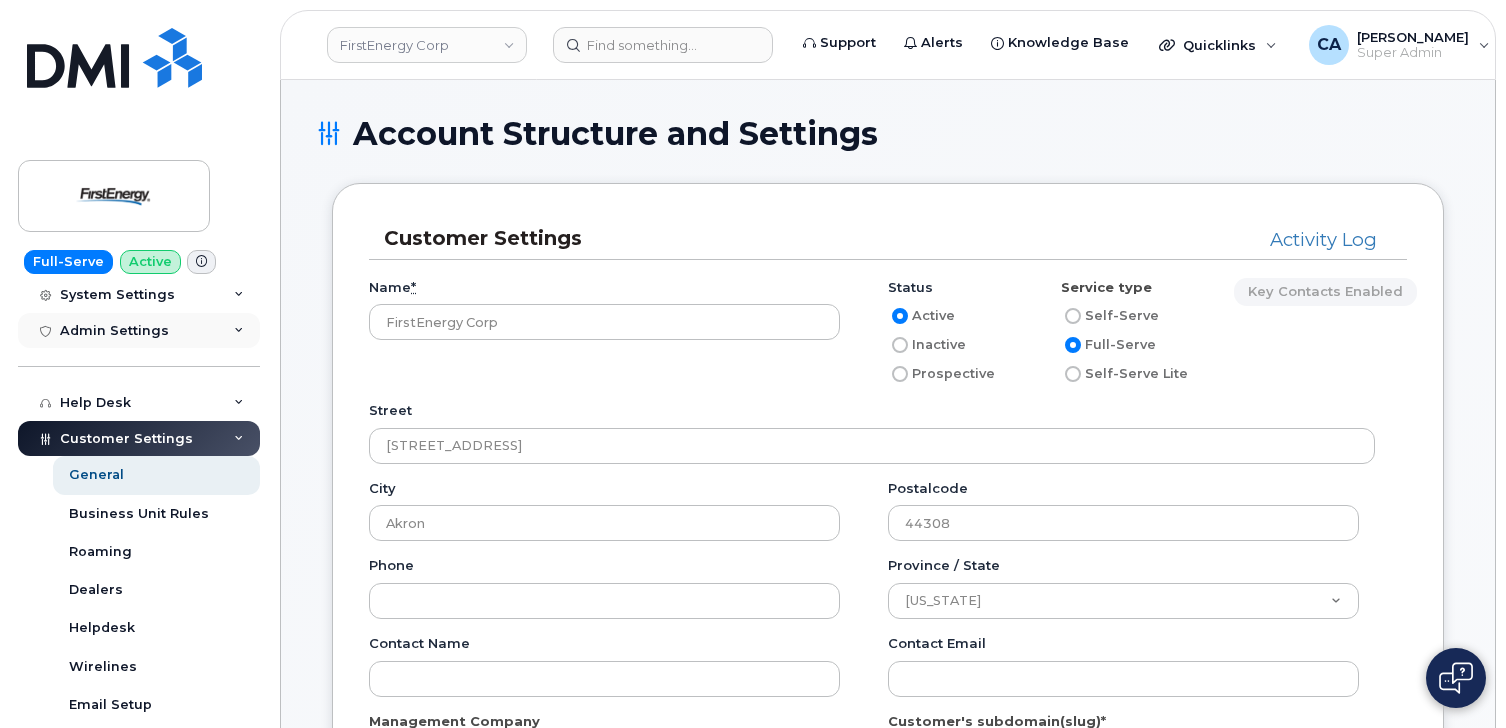click on "Admin Settings" at bounding box center (139, 331) 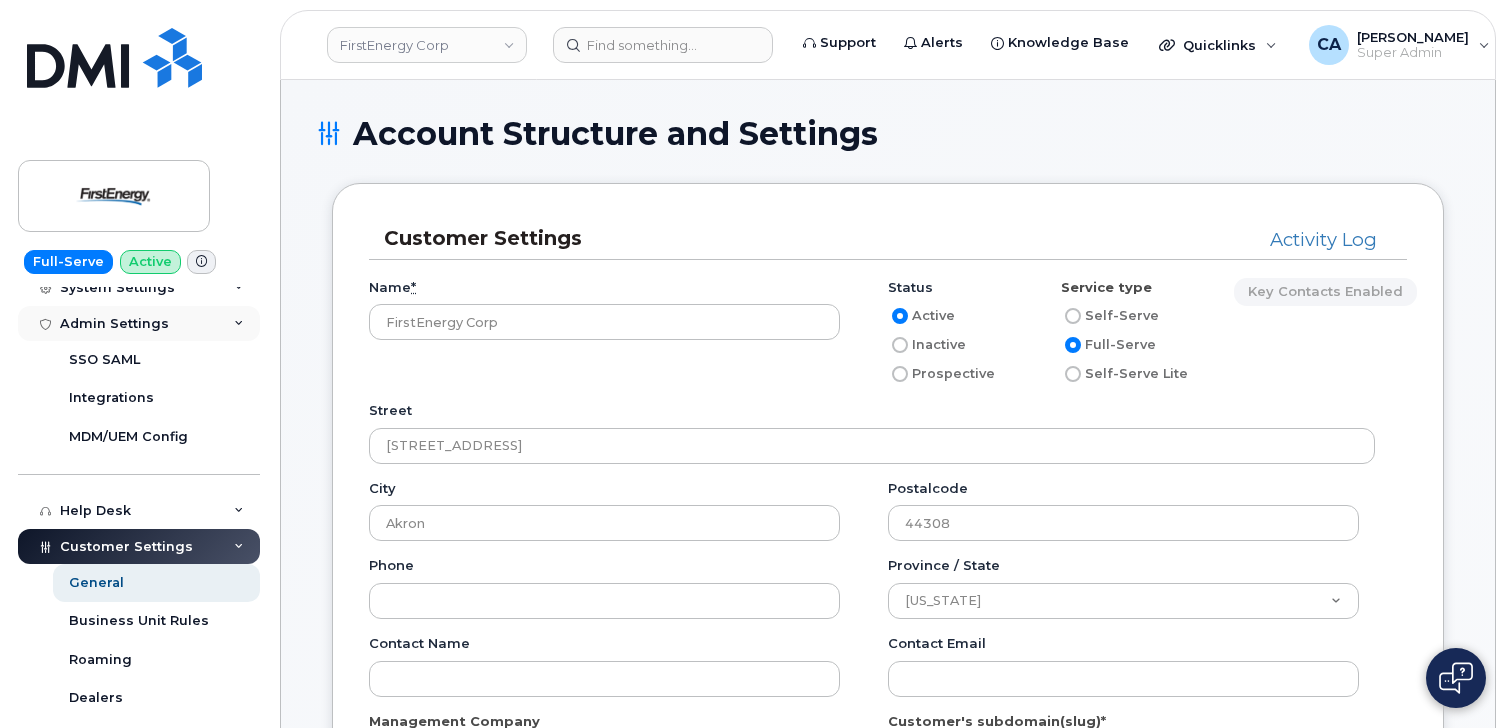 scroll, scrollTop: 270, scrollLeft: 0, axis: vertical 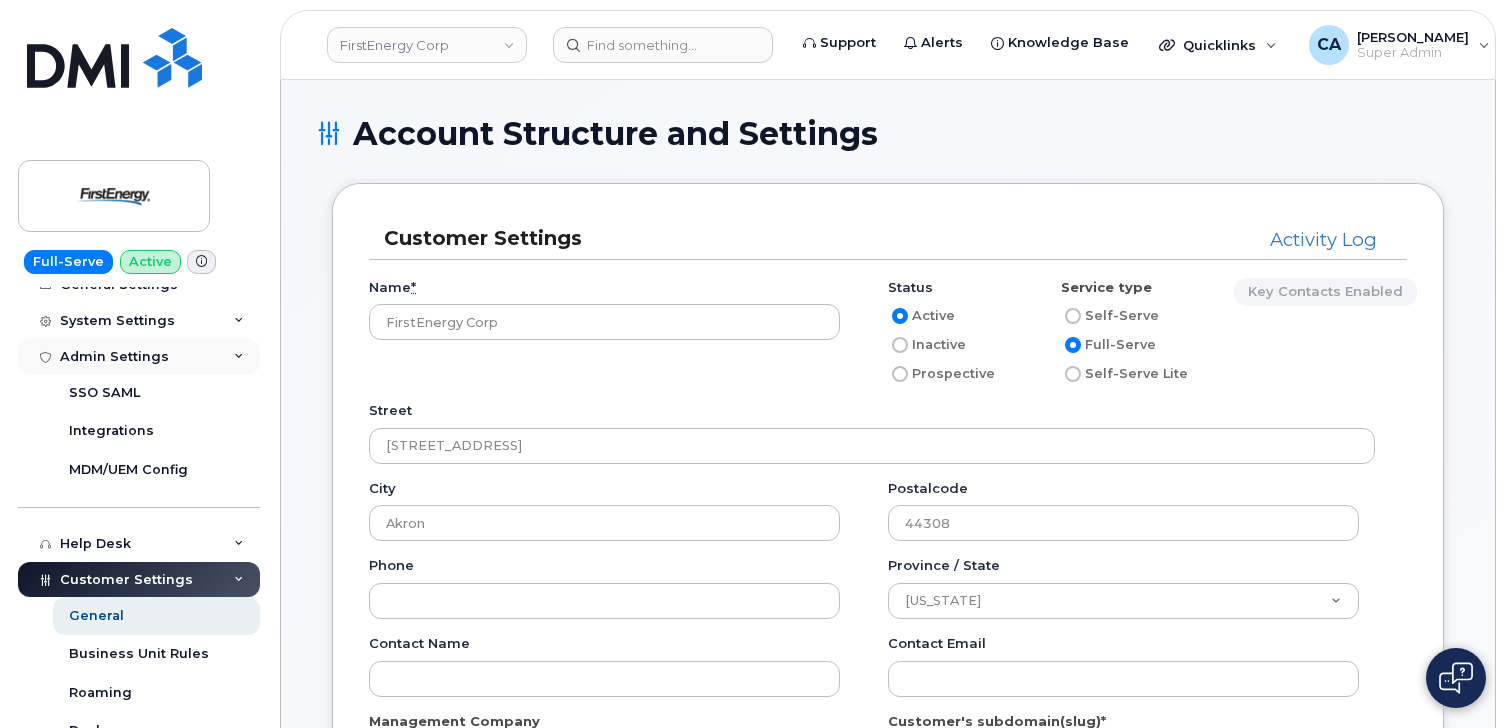 click on "Admin Settings" at bounding box center [139, 357] 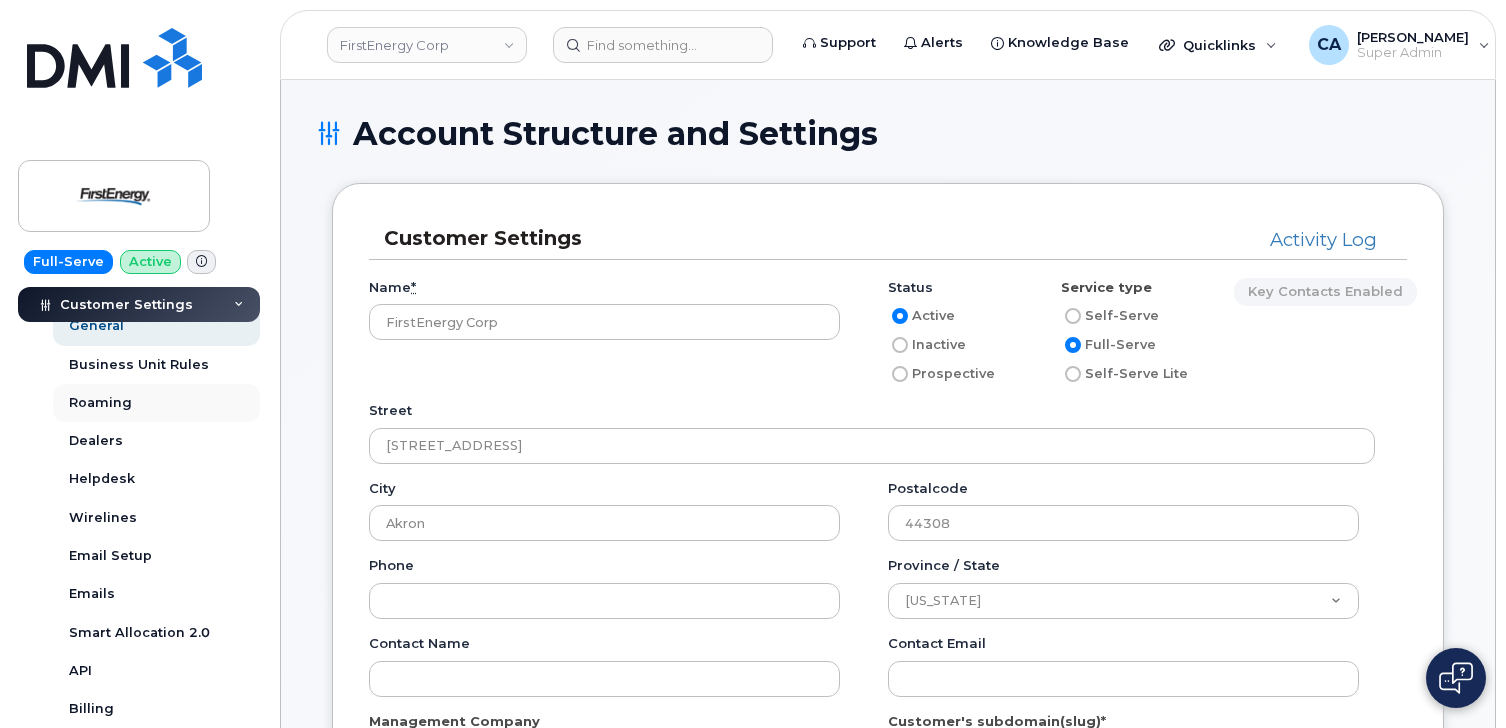 scroll, scrollTop: 447, scrollLeft: 0, axis: vertical 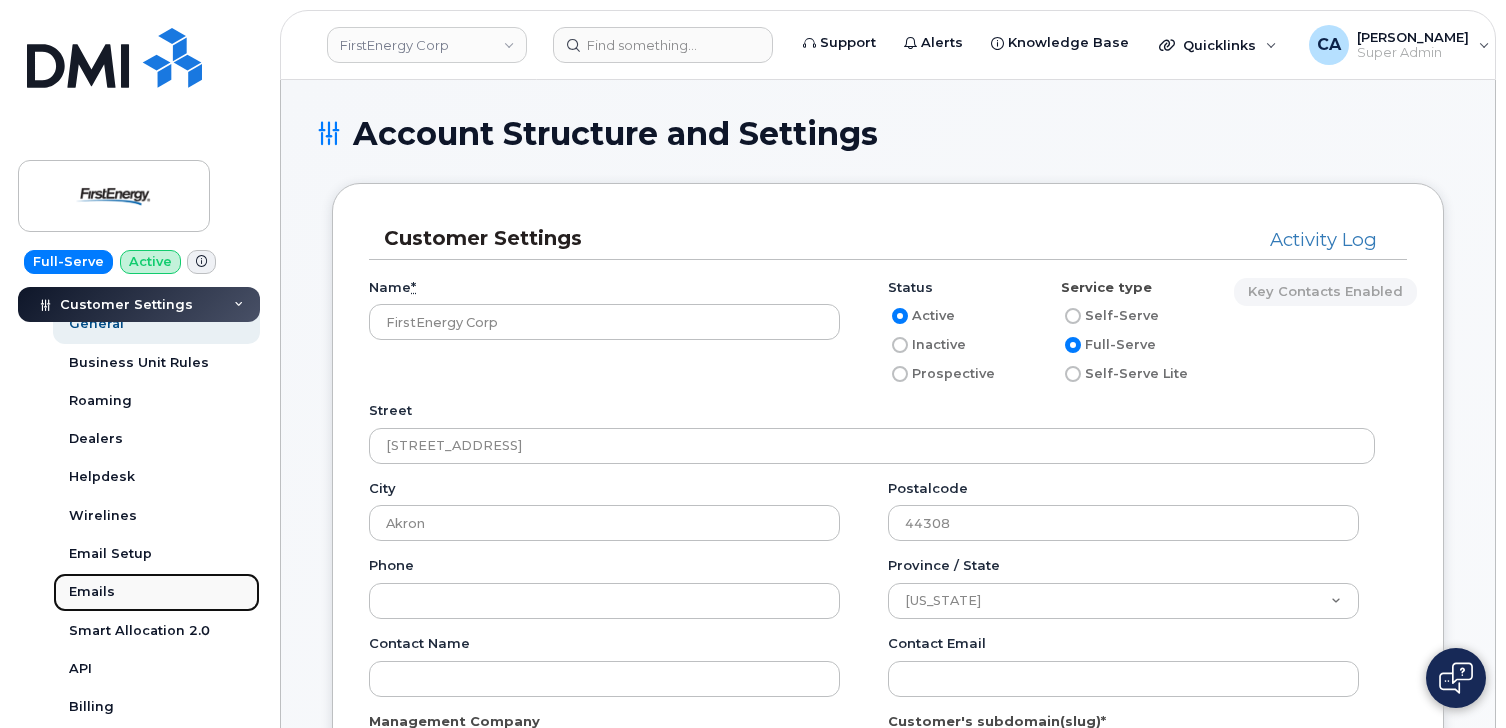 click on "Emails" at bounding box center (92, 592) 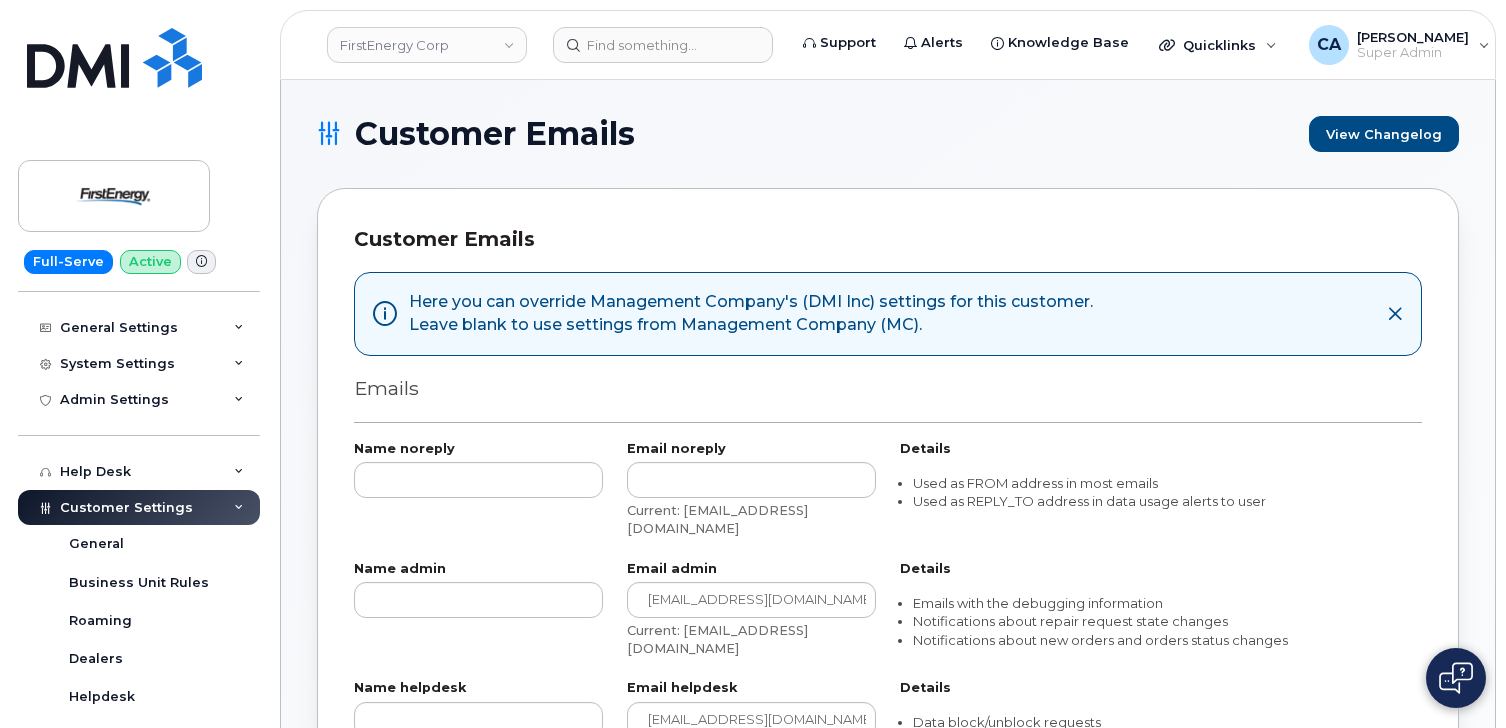 scroll, scrollTop: 209, scrollLeft: 0, axis: vertical 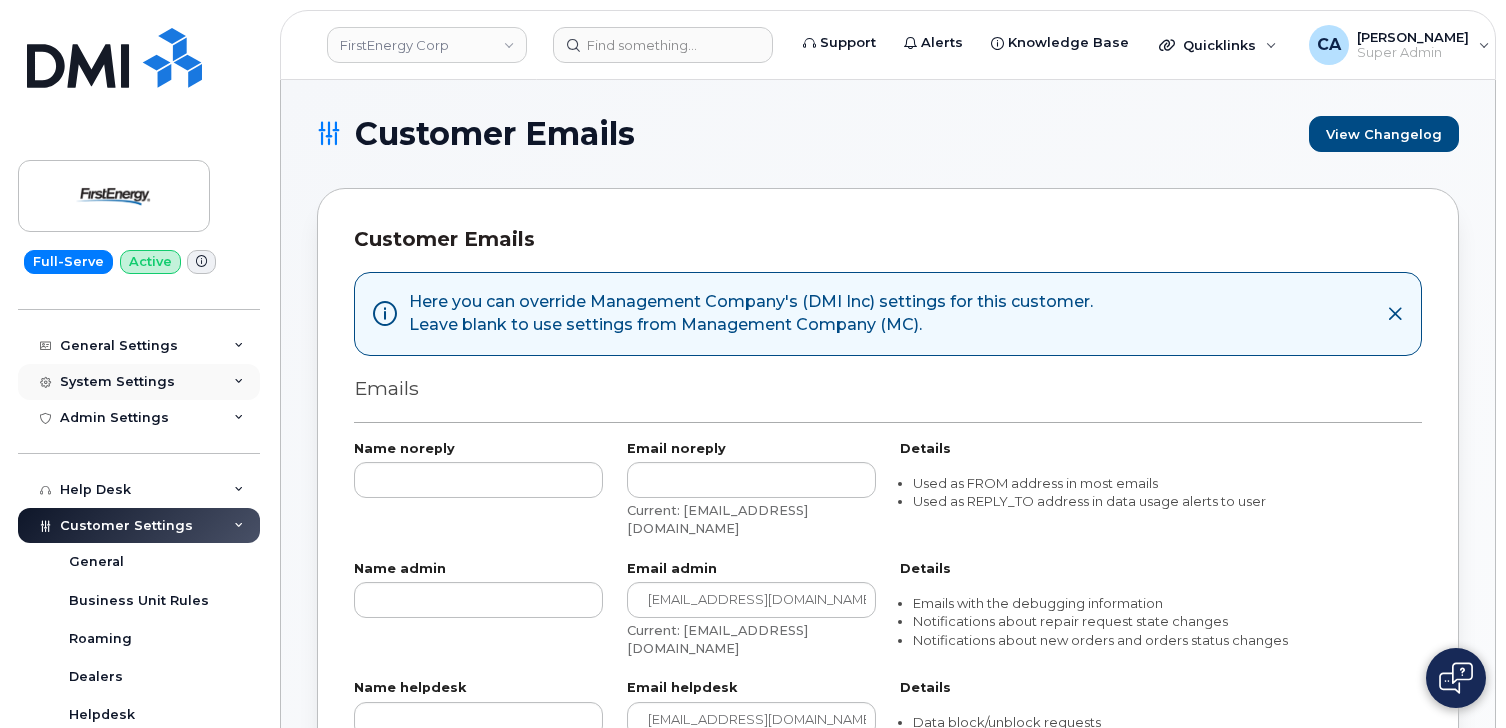 click on "System Settings" at bounding box center (117, 382) 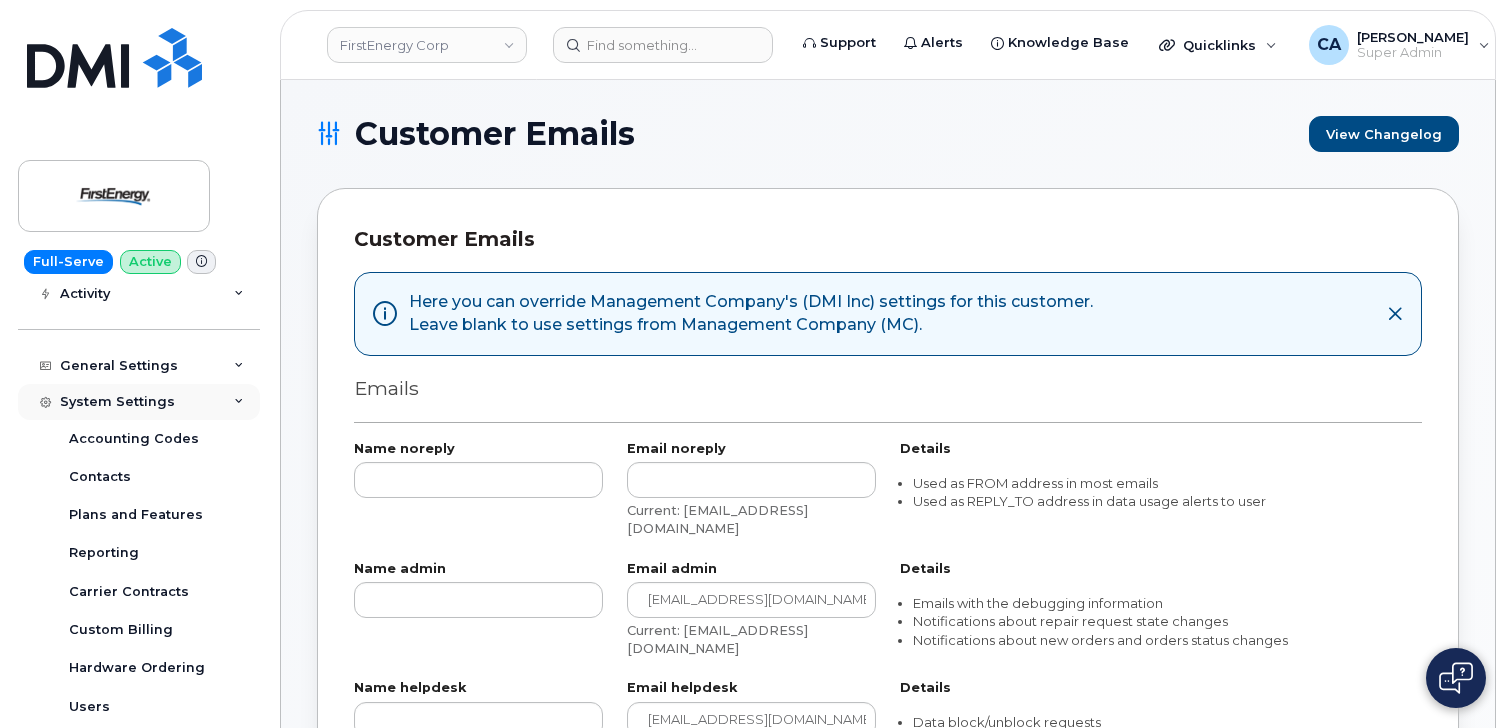 scroll, scrollTop: 188, scrollLeft: 0, axis: vertical 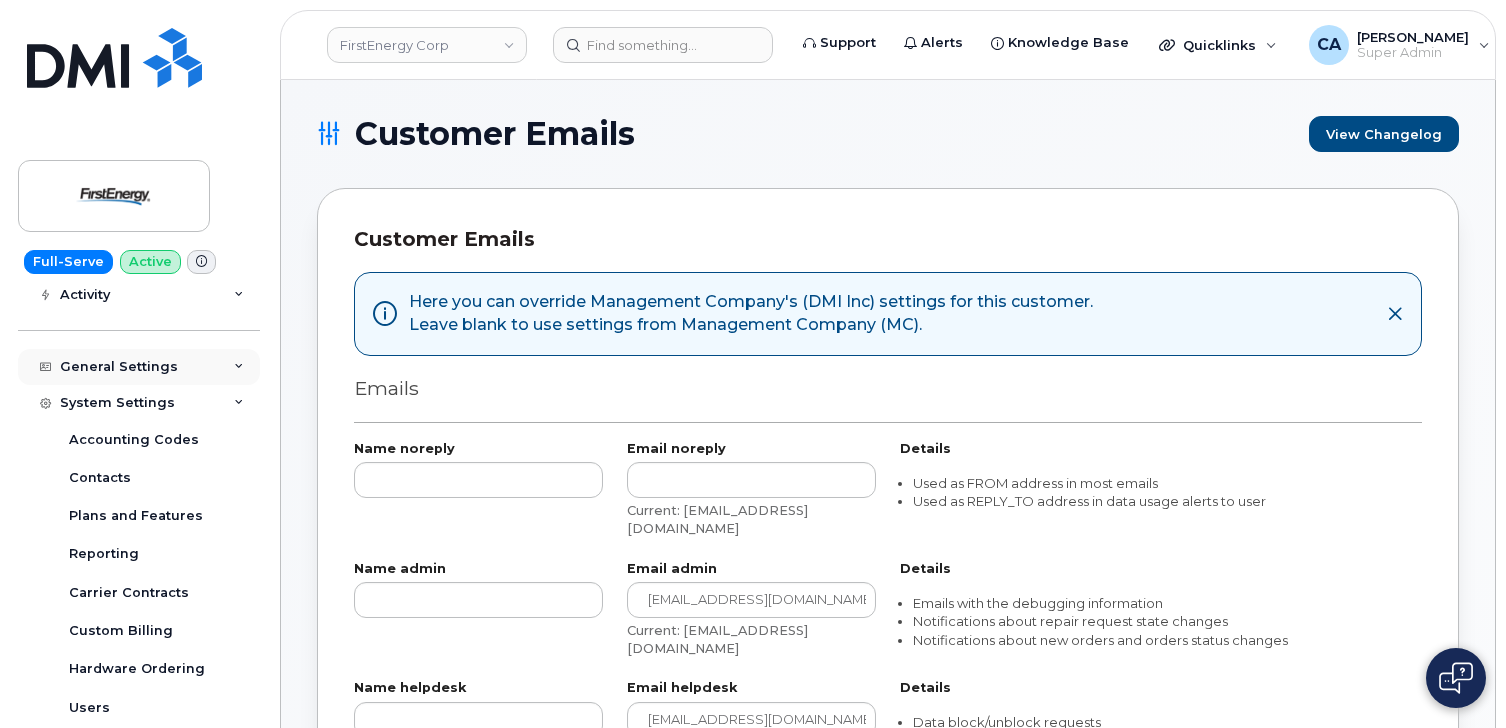 click on "General Settings" at bounding box center (139, 367) 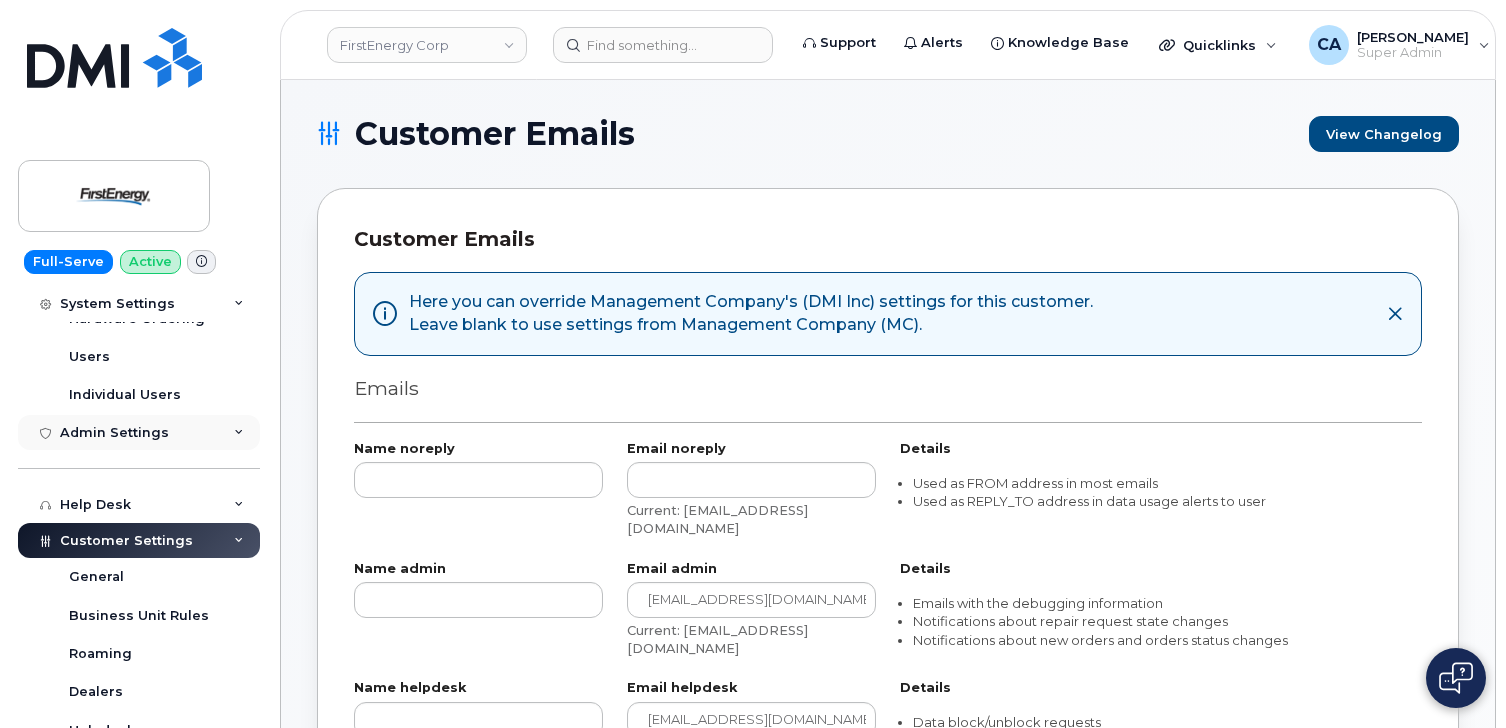 scroll, scrollTop: 884, scrollLeft: 0, axis: vertical 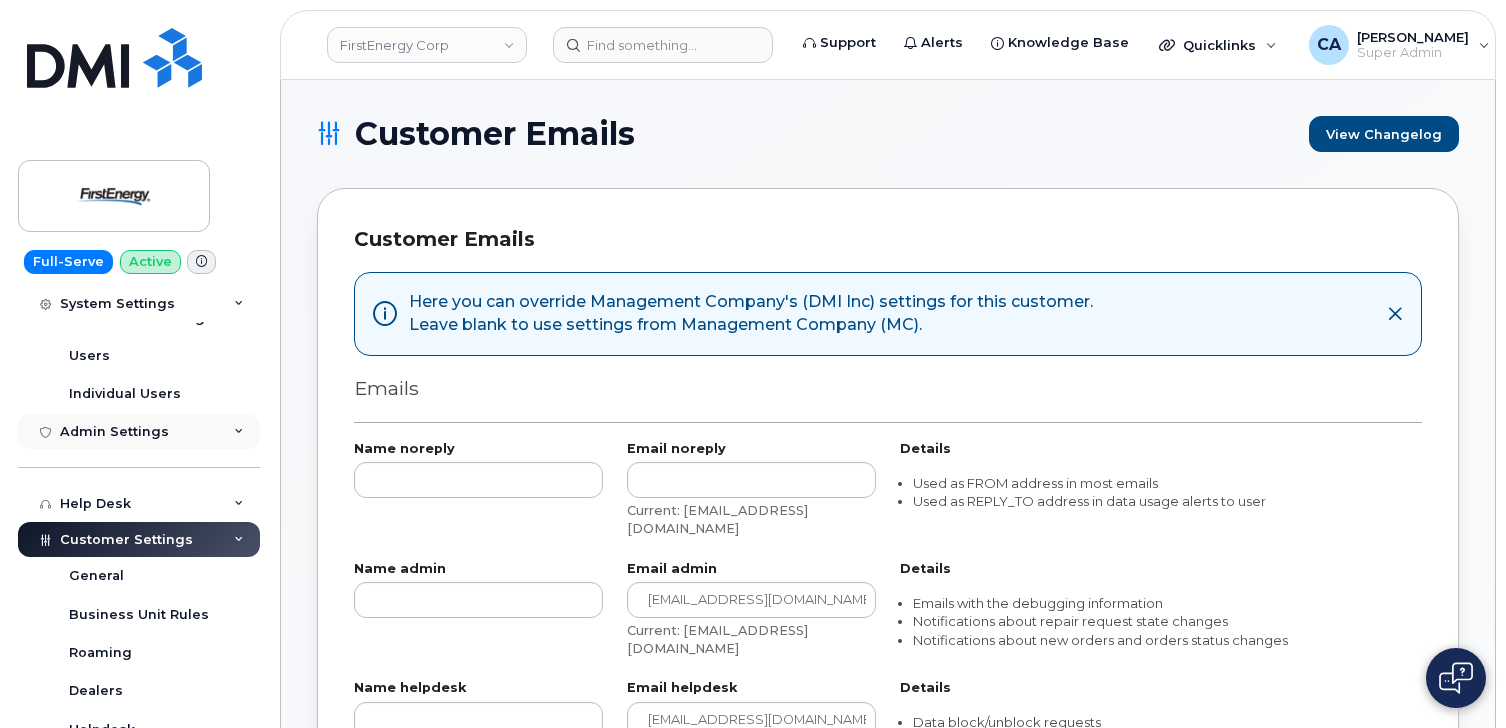 click on "Admin Settings" at bounding box center [139, 432] 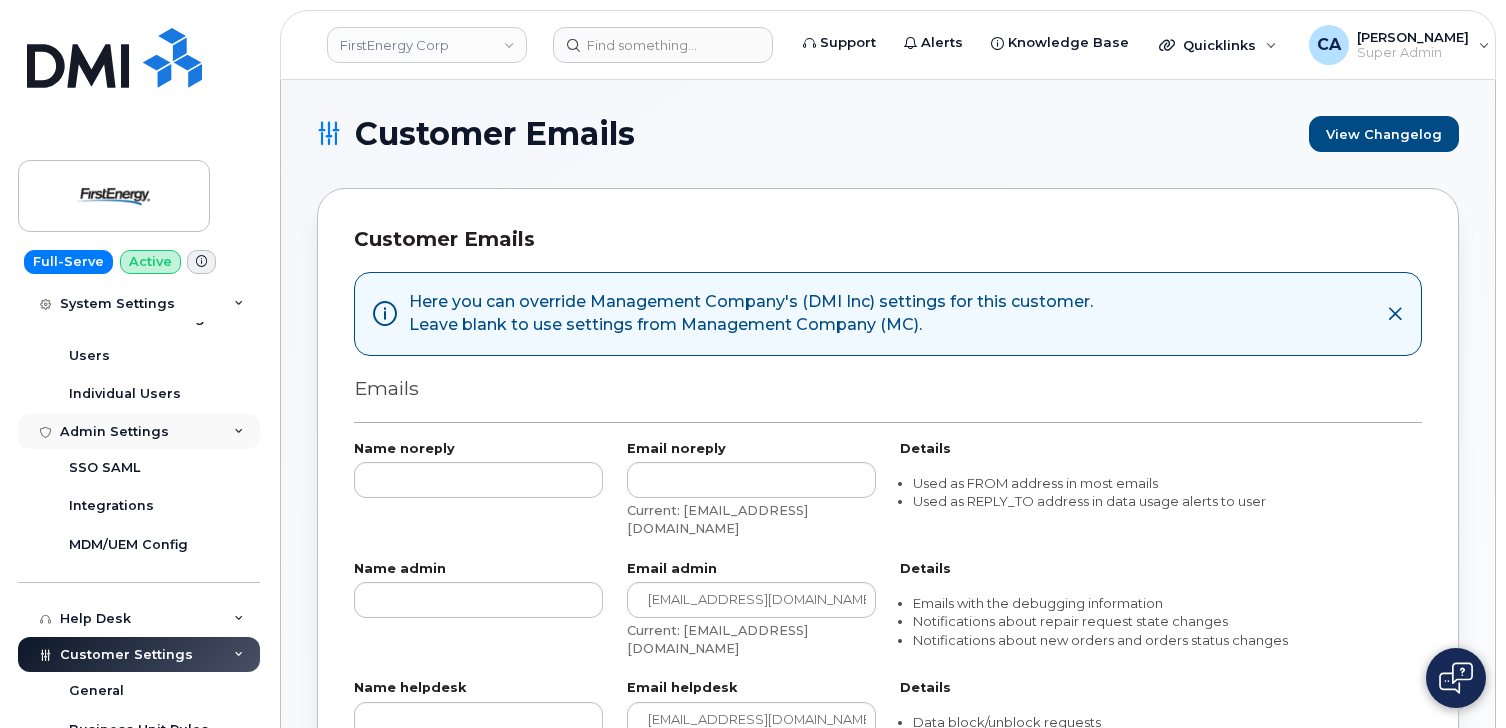 click on "Admin Settings" at bounding box center [139, 432] 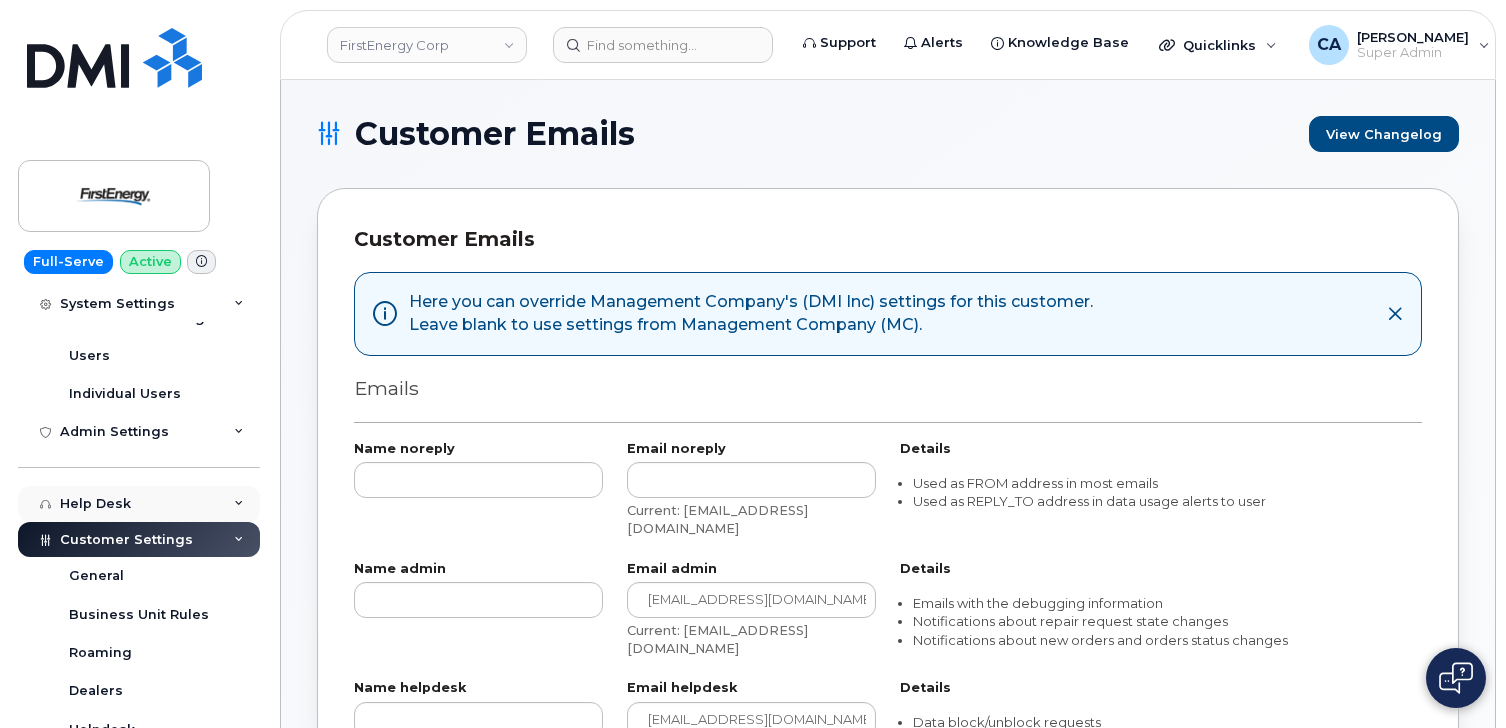 click on "Help Desk" at bounding box center [95, 504] 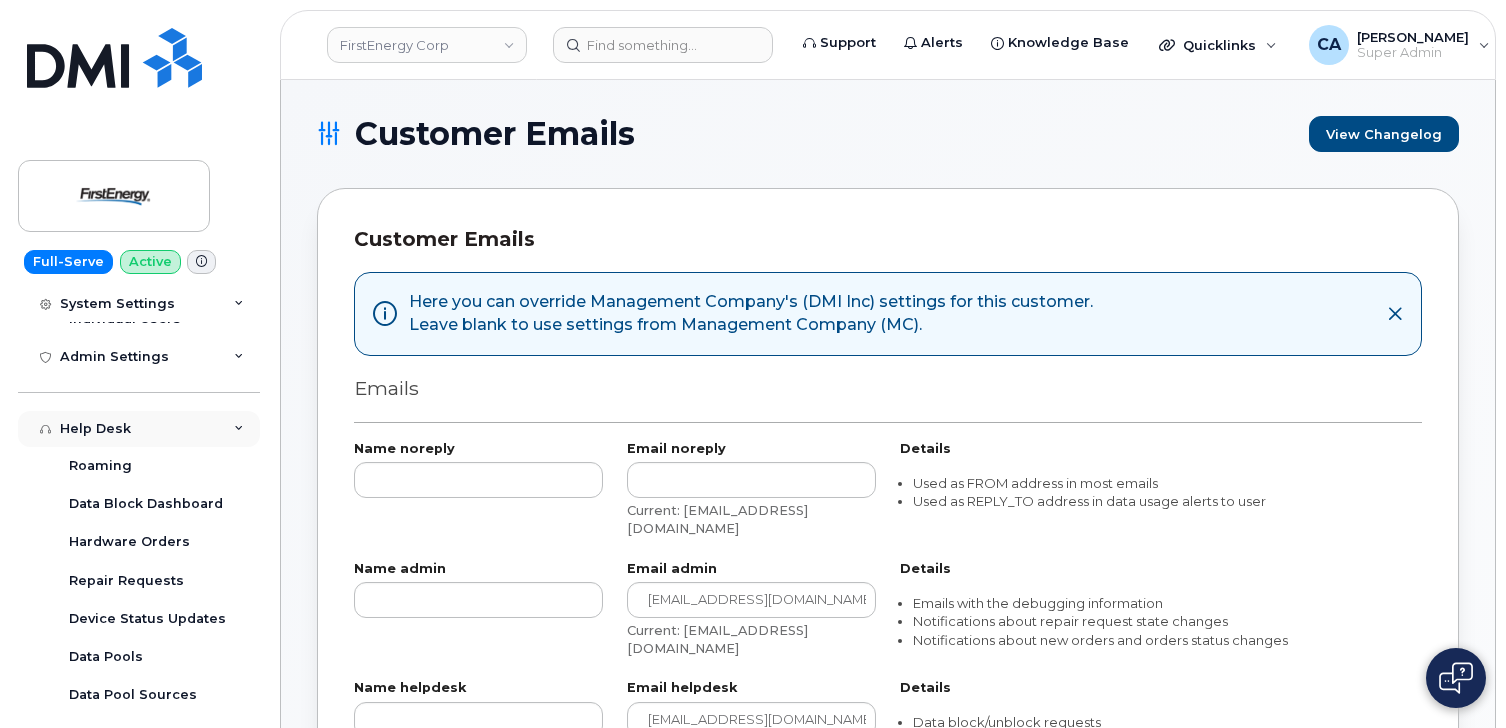 scroll, scrollTop: 958, scrollLeft: 0, axis: vertical 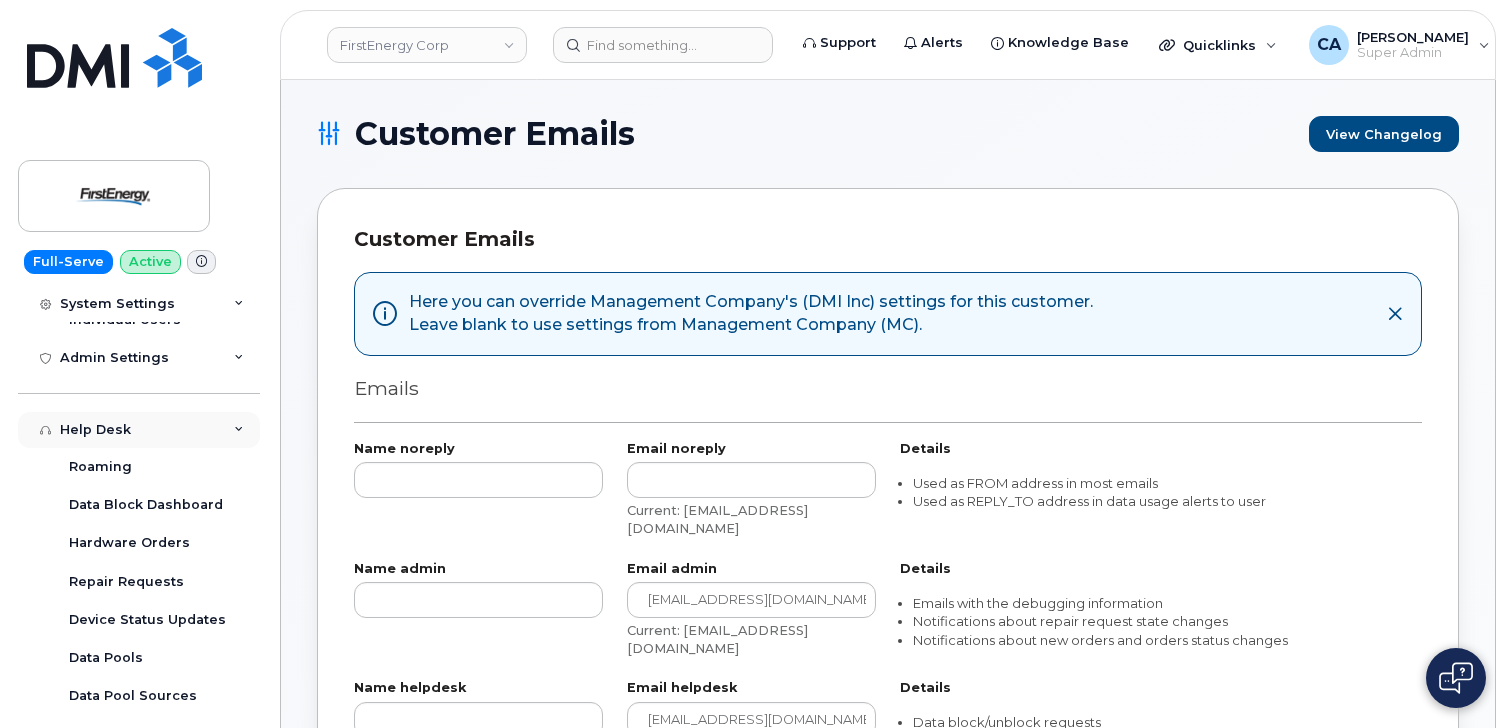 click on "Help Desk" at bounding box center (95, 430) 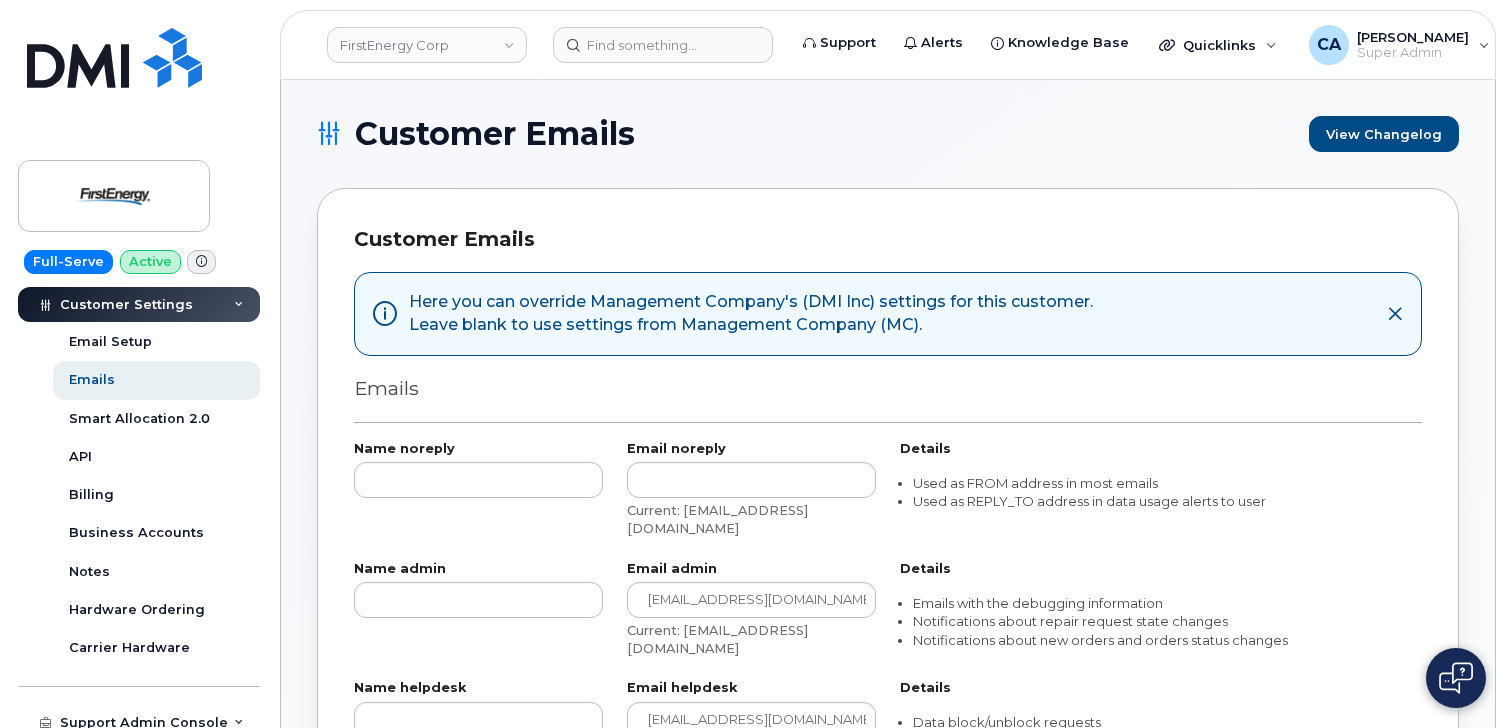 scroll, scrollTop: 1430, scrollLeft: 0, axis: vertical 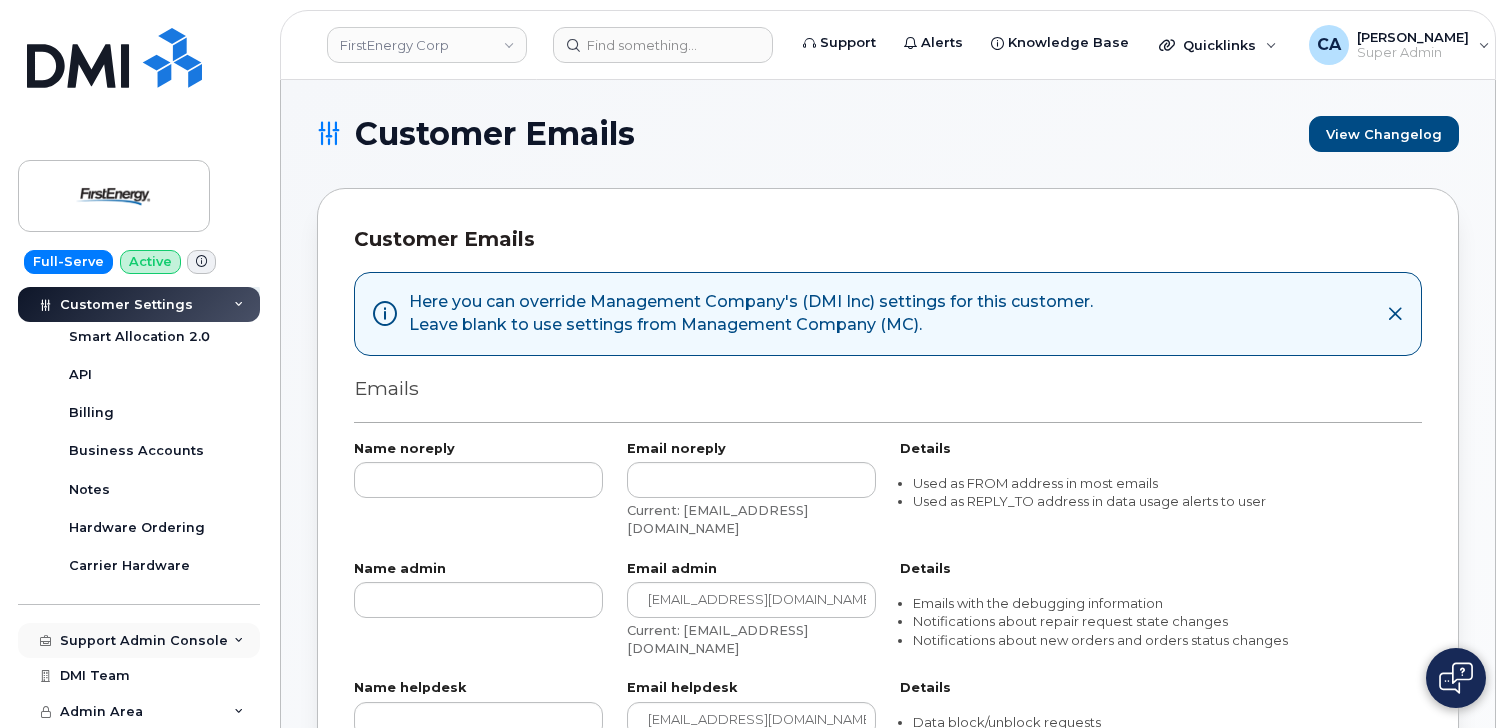 click on "Support Admin Console" at bounding box center [144, 641] 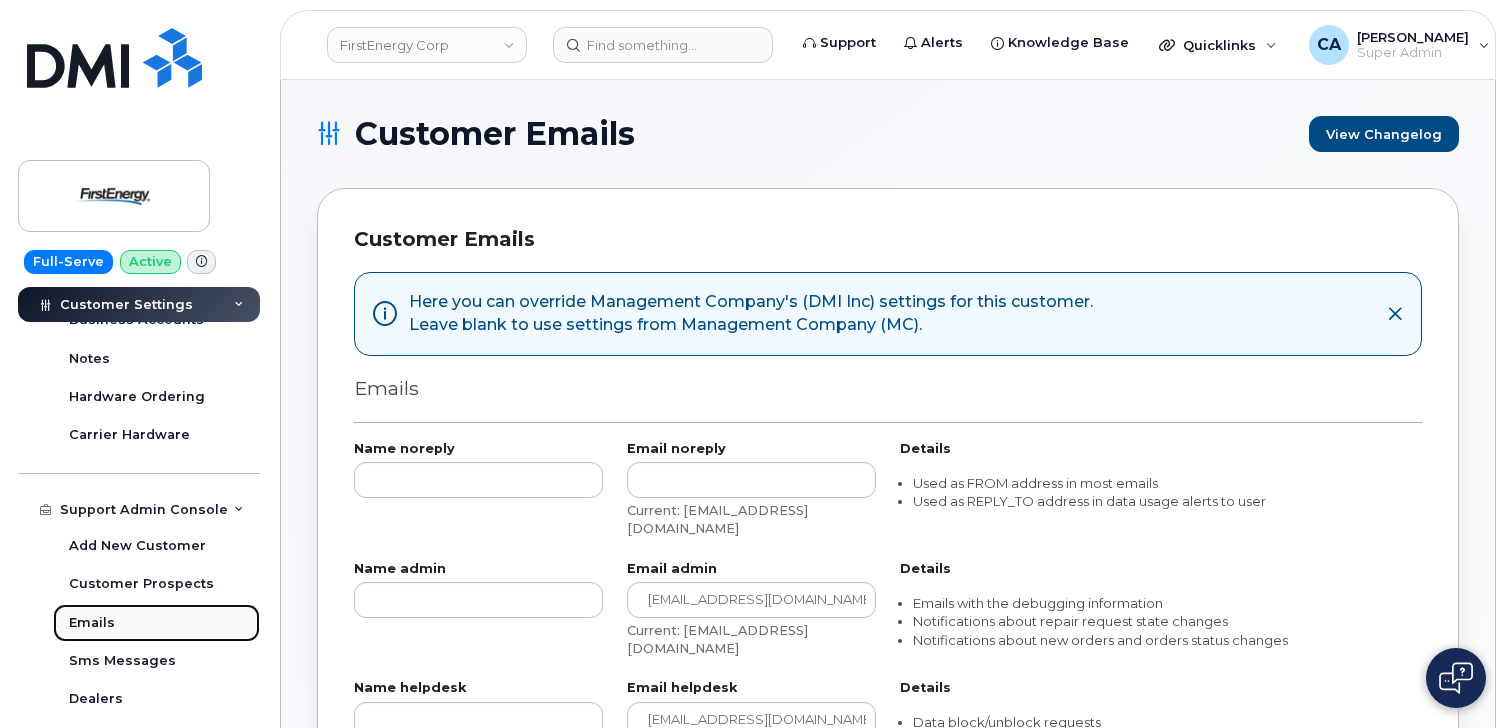click on "Emails" at bounding box center [92, 623] 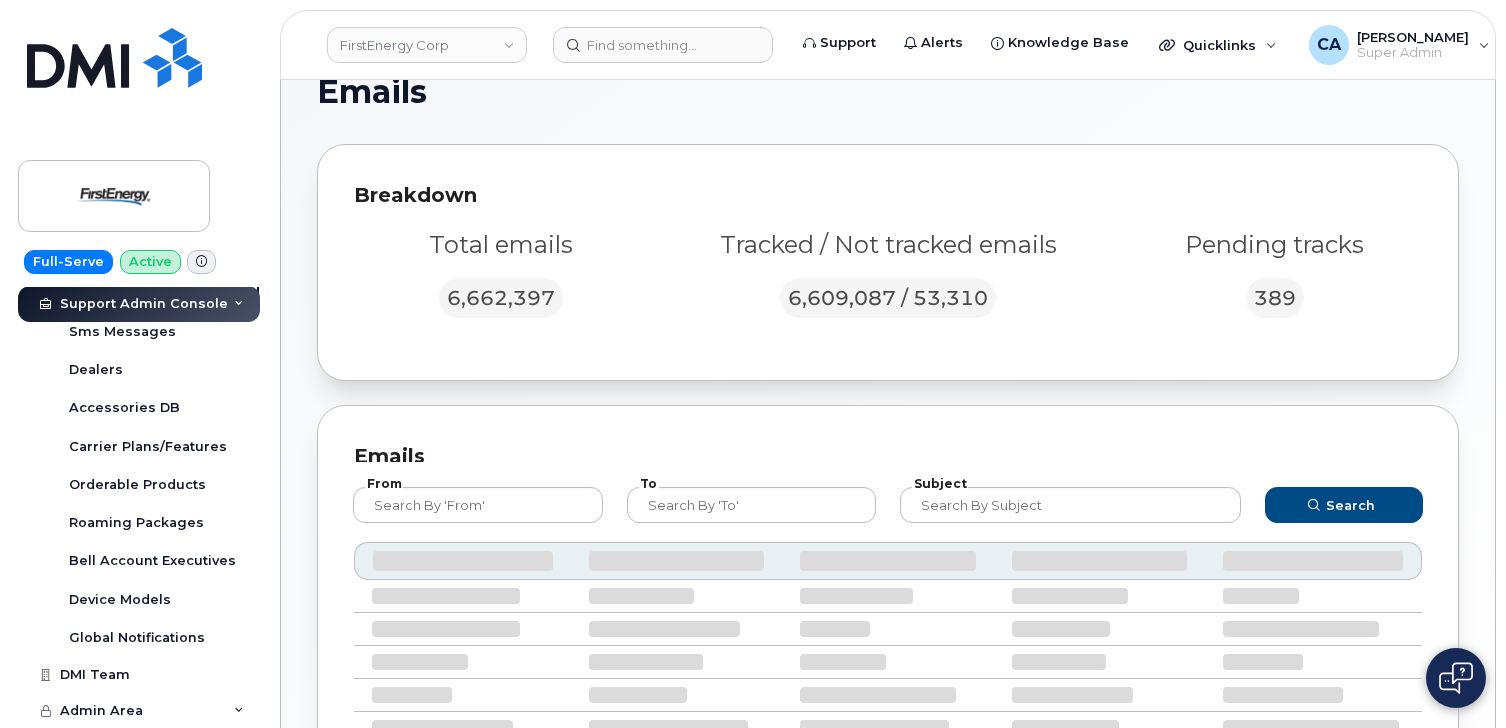 scroll, scrollTop: 43, scrollLeft: 0, axis: vertical 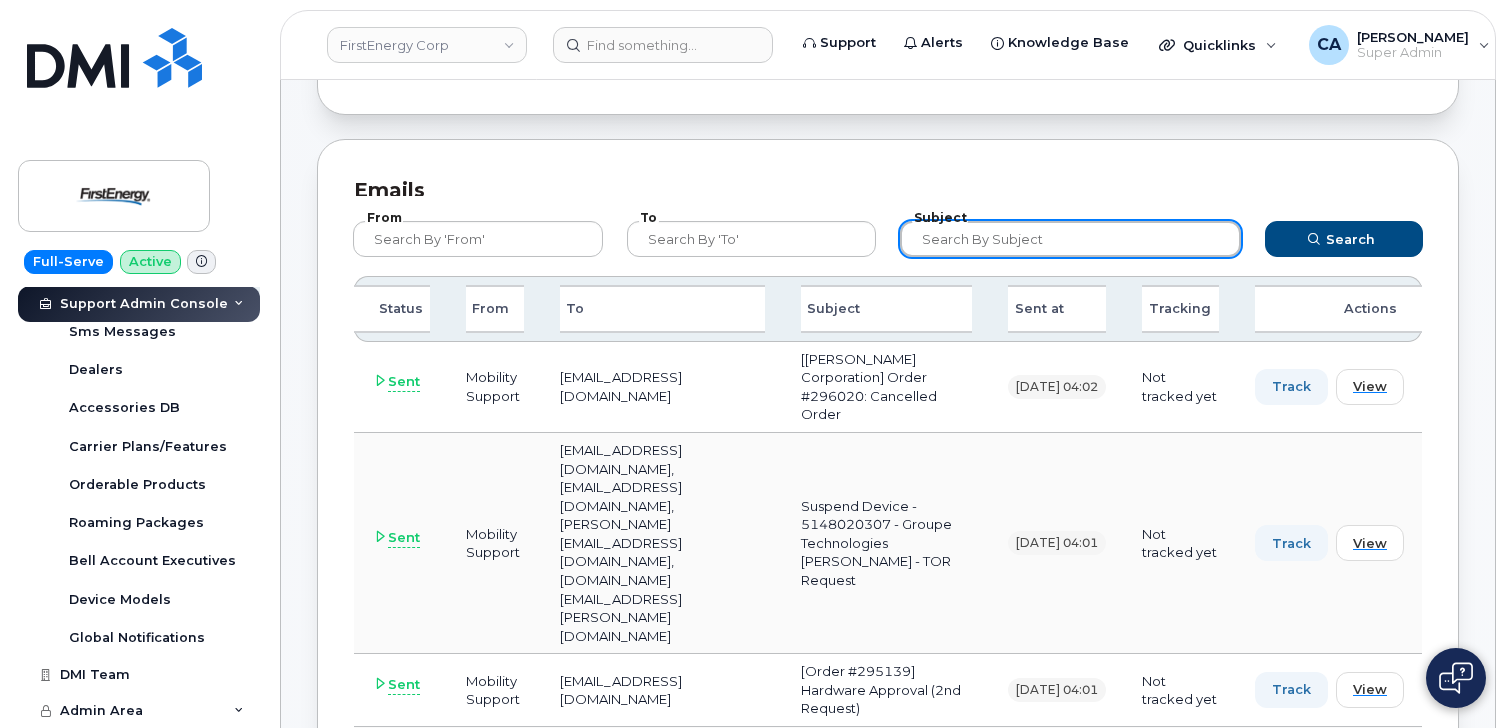 click at bounding box center (1070, 239) 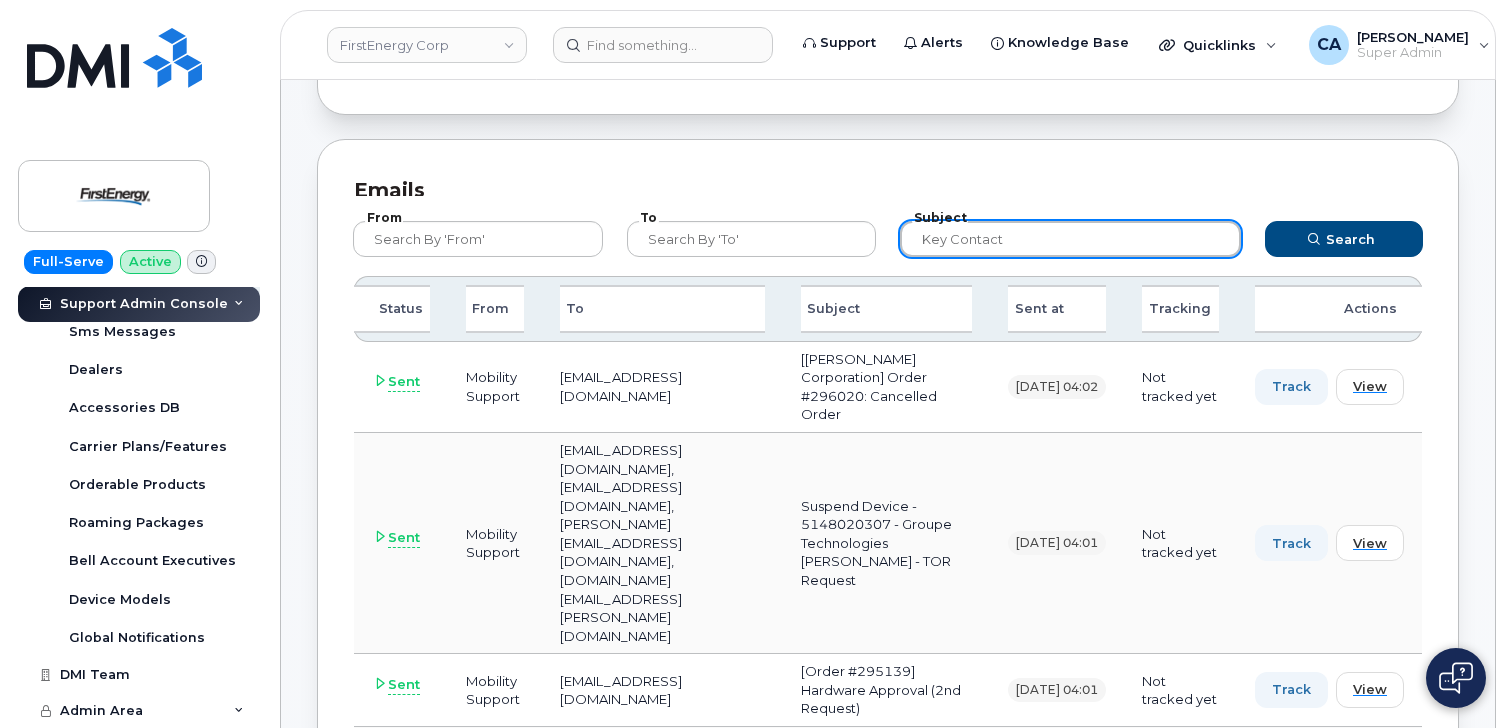 type on "key contact" 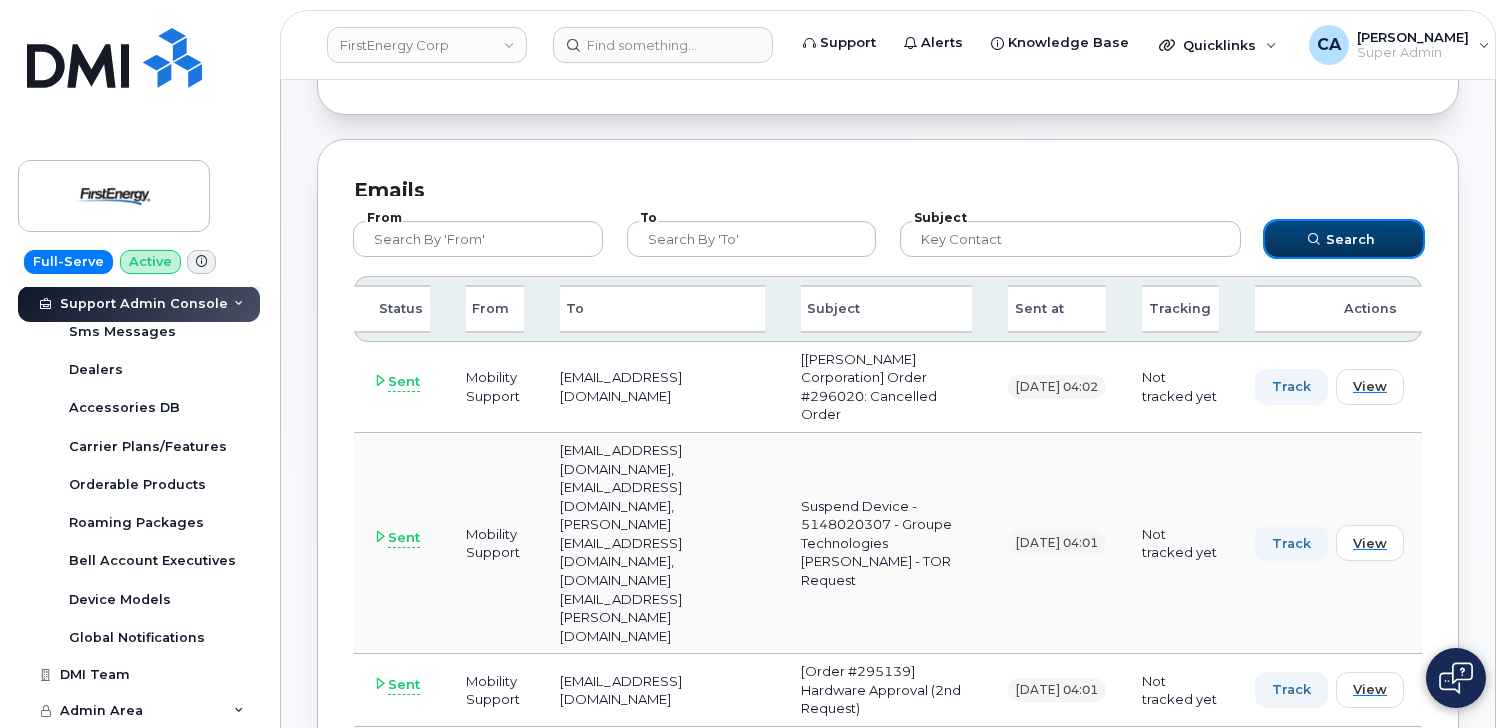 click on "Search" at bounding box center [1344, 239] 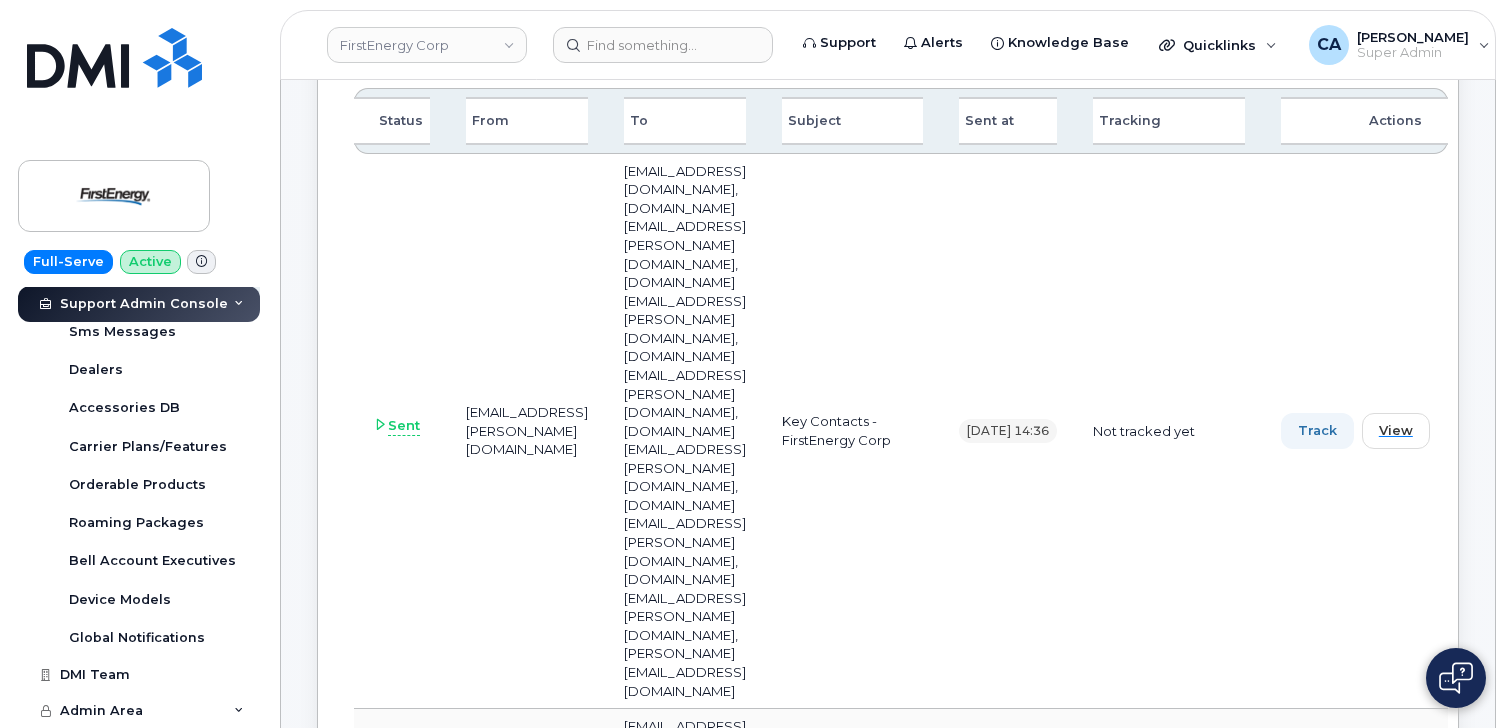 scroll, scrollTop: 499, scrollLeft: 0, axis: vertical 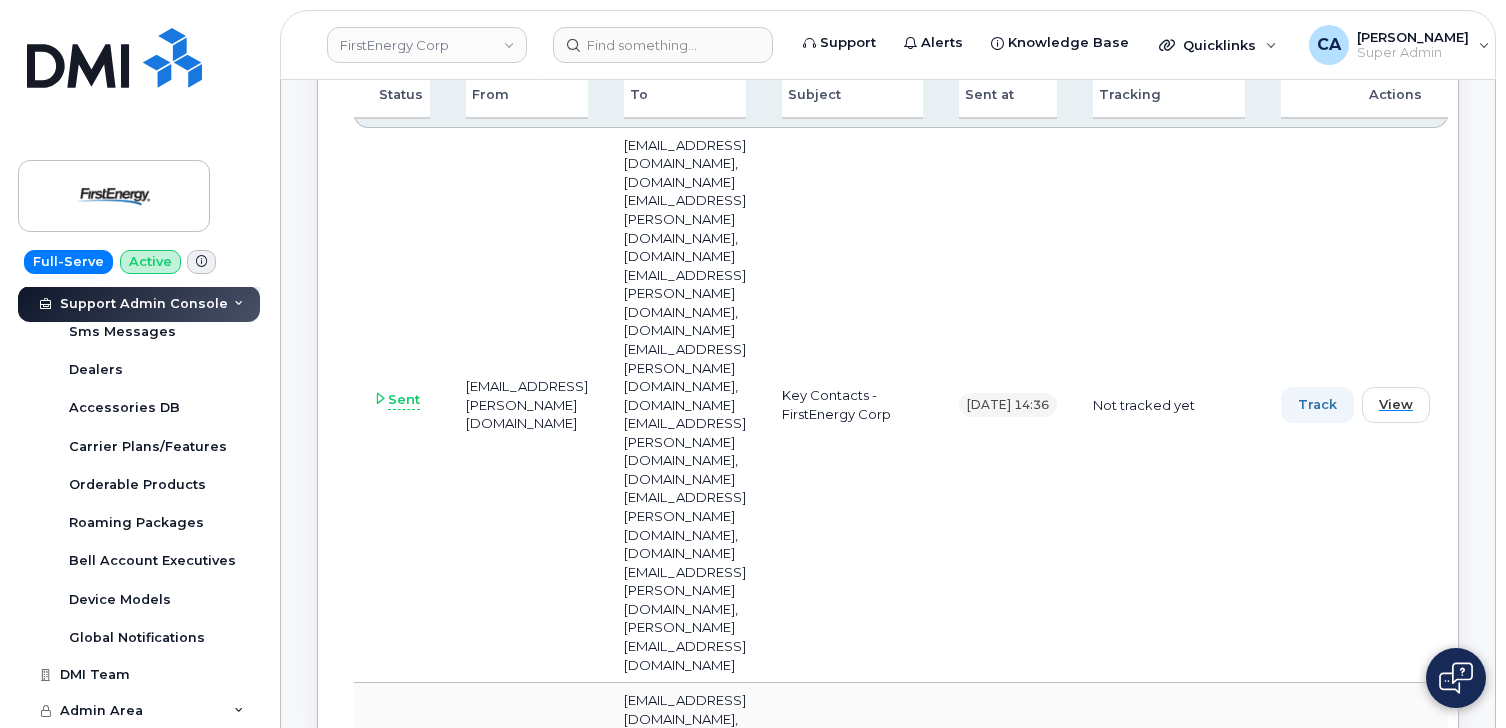 click on "phil.lee@myserve.ca" at bounding box center (527, 405) 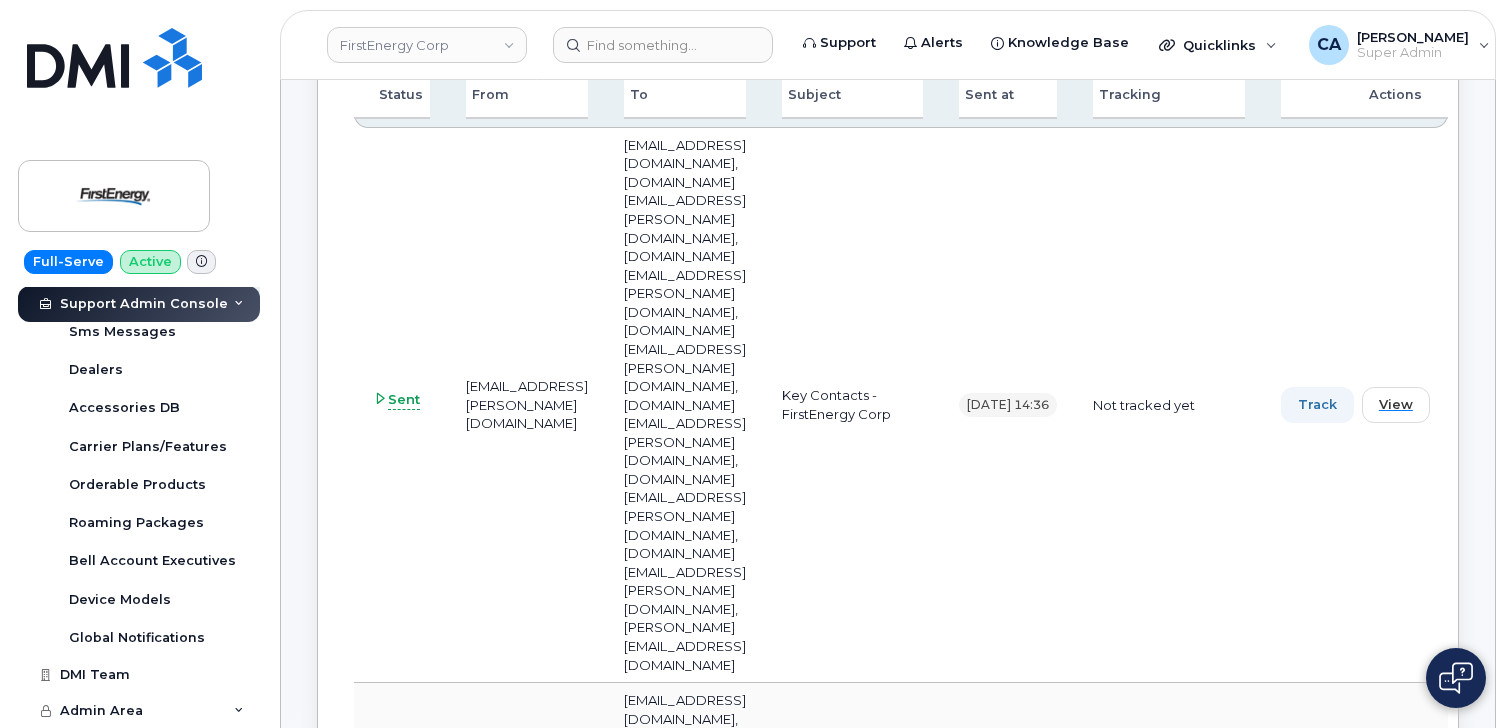 click at bounding box center (380, 398) 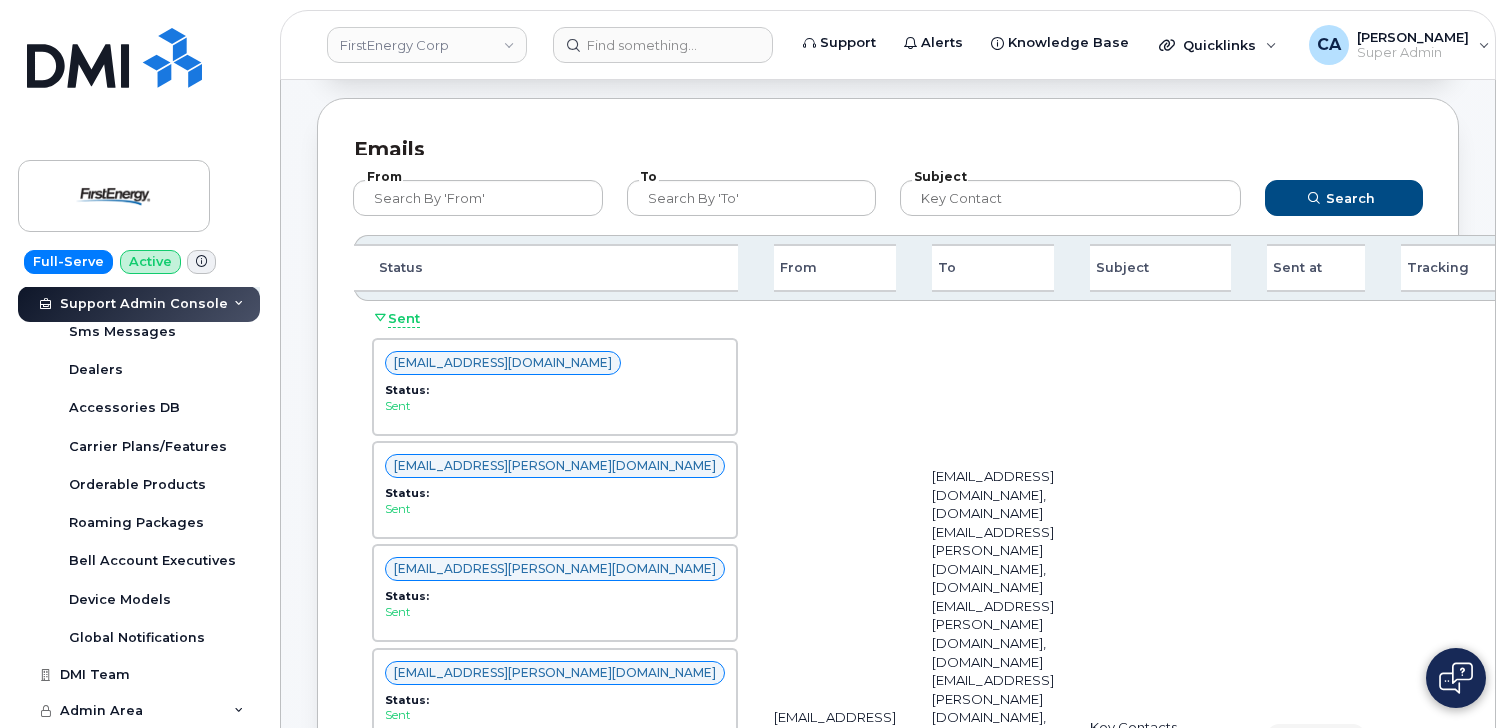 scroll, scrollTop: 342, scrollLeft: 0, axis: vertical 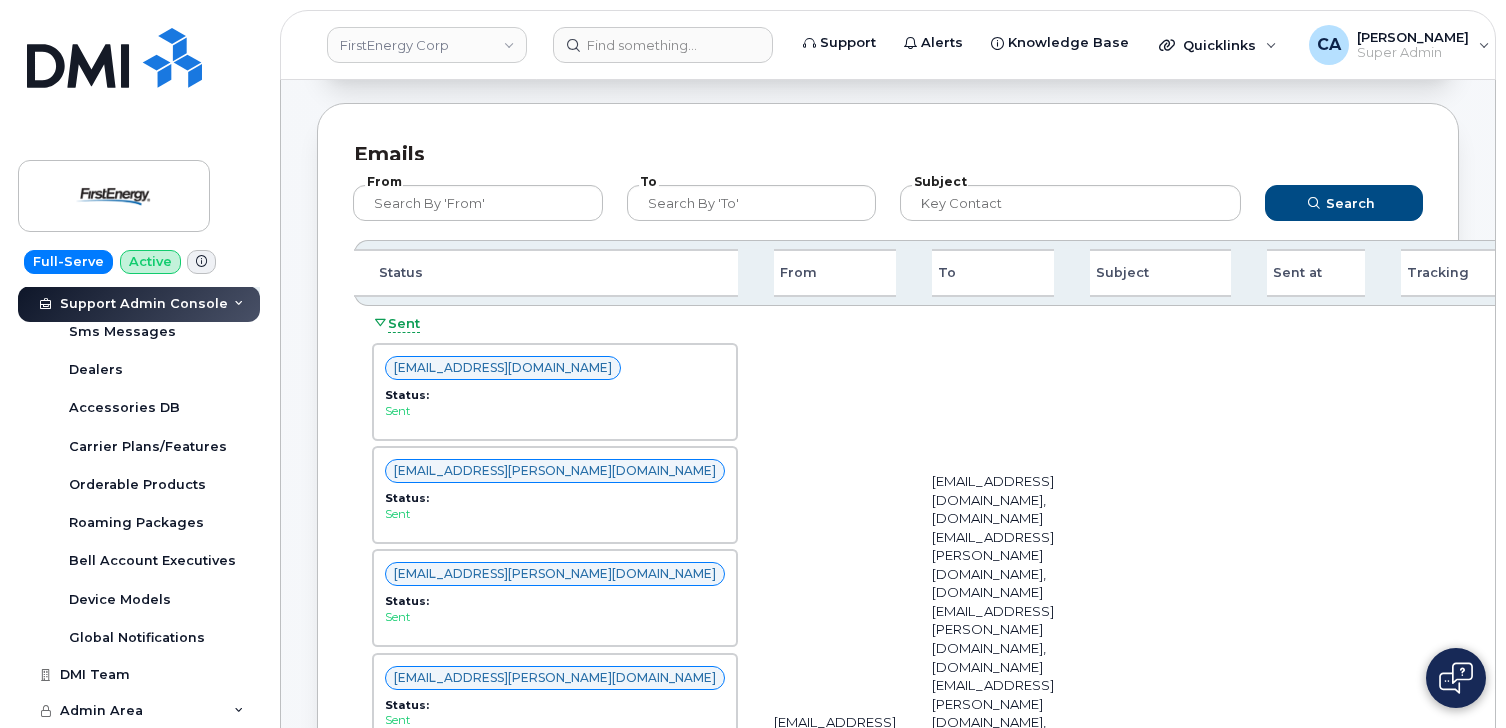 click on "Sent" at bounding box center [404, 324] 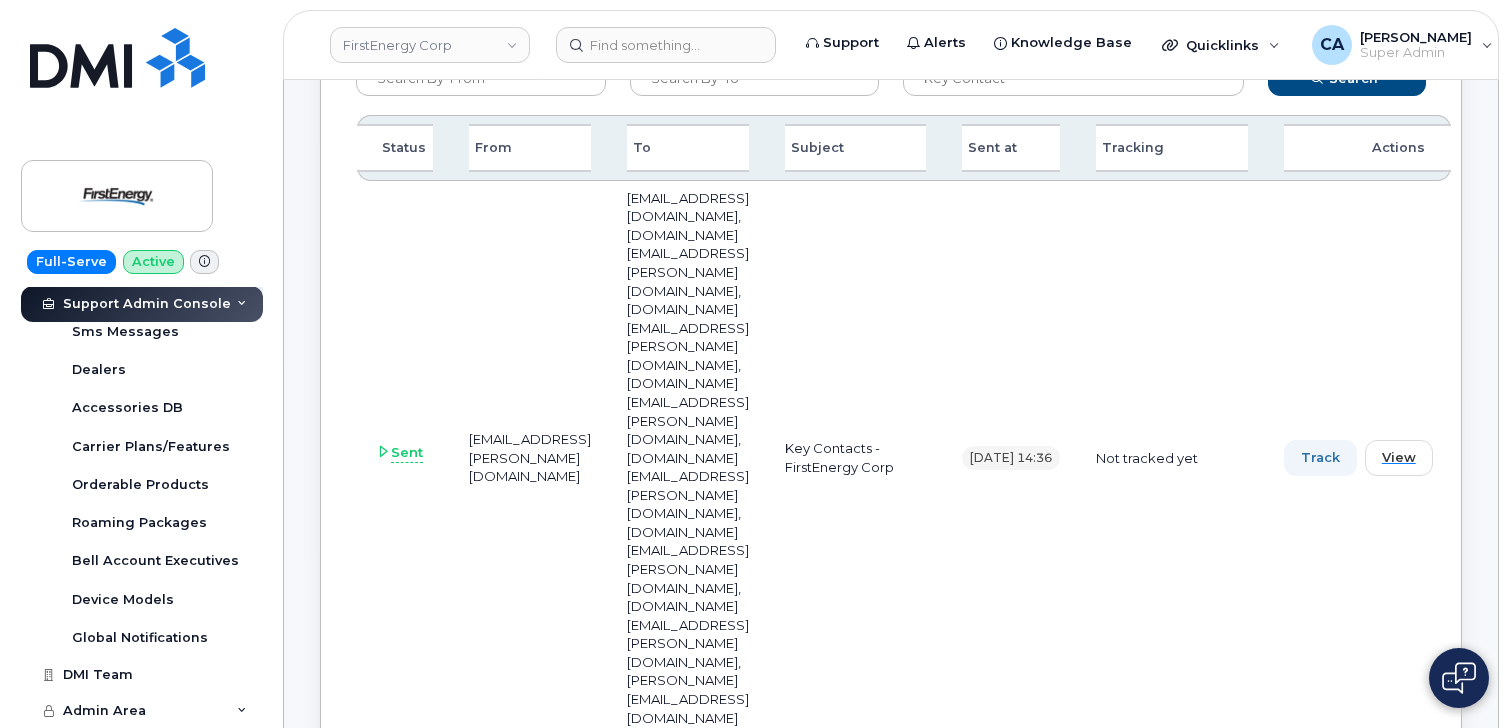 scroll, scrollTop: 469, scrollLeft: 0, axis: vertical 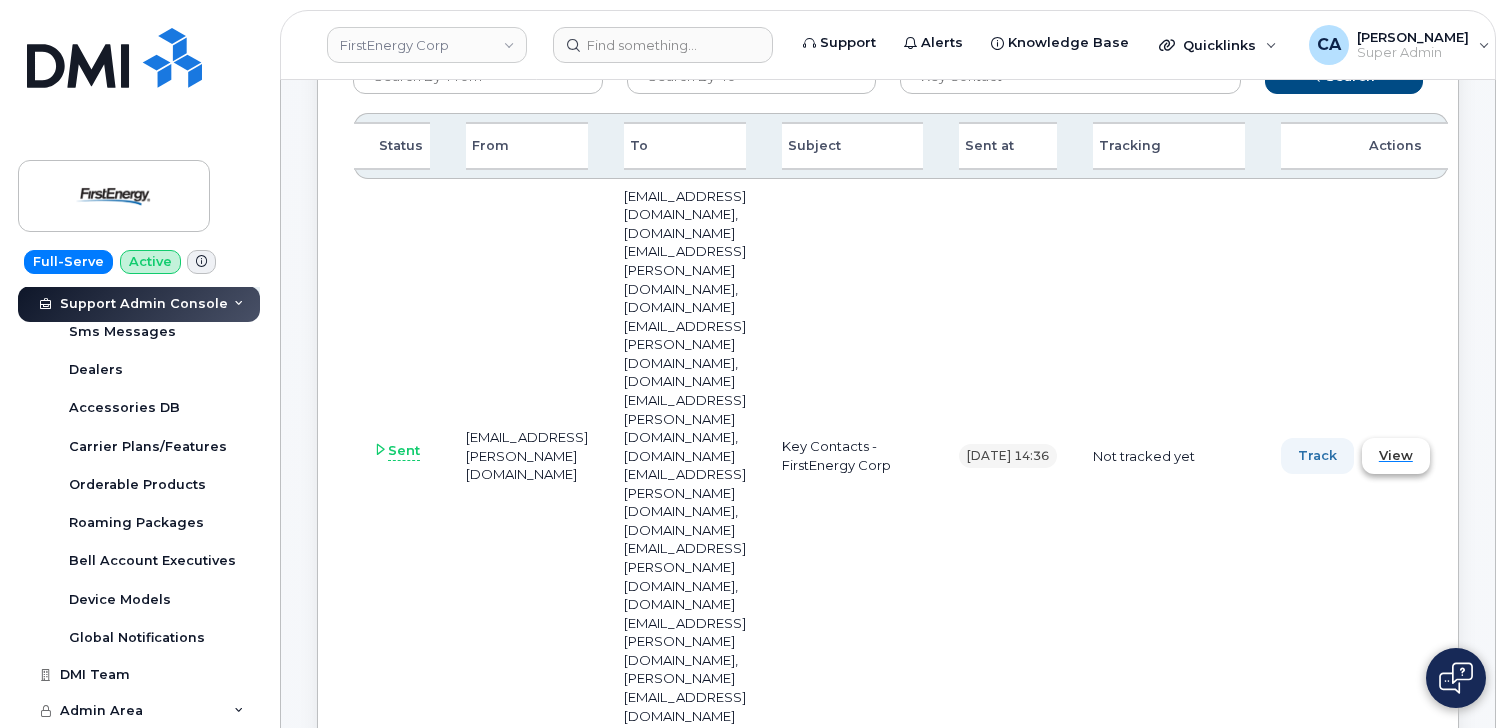 click on "View" at bounding box center (1396, 456) 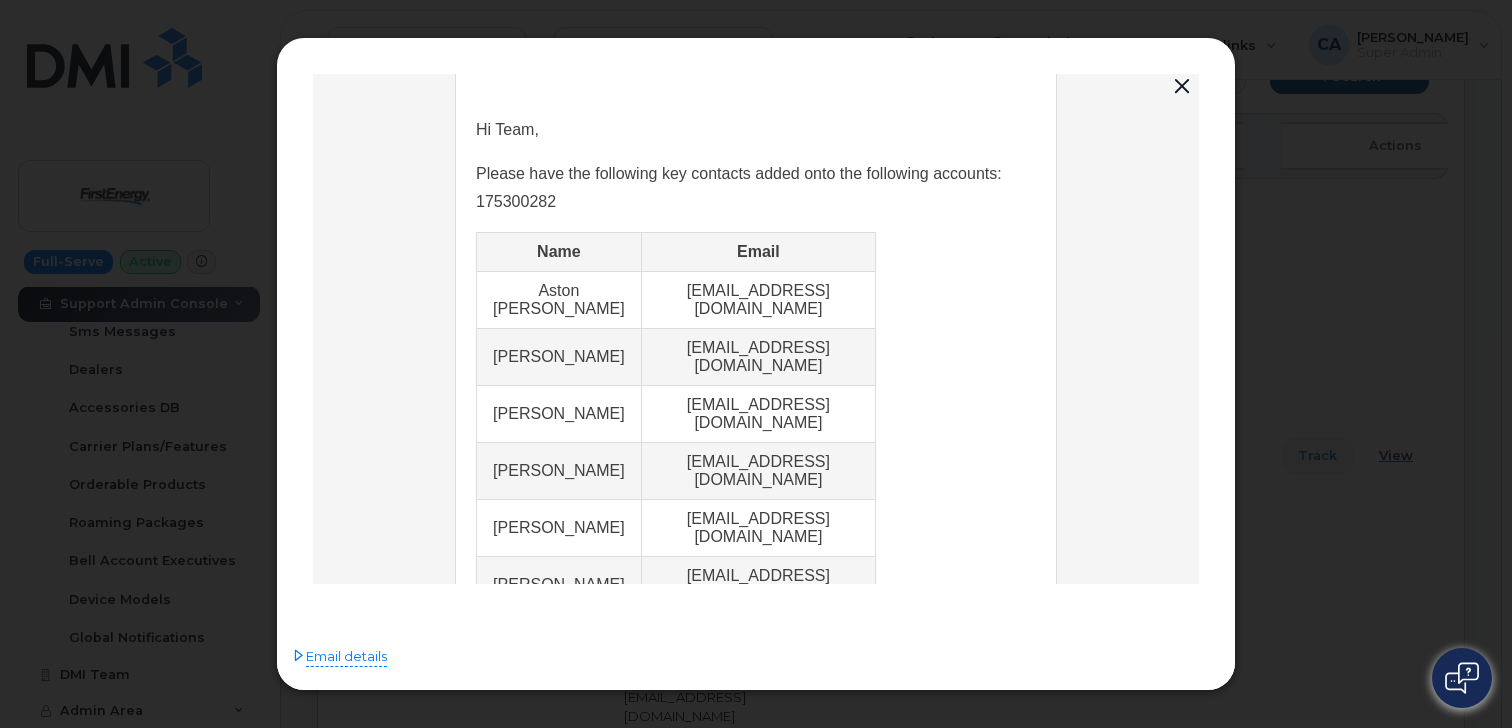 scroll, scrollTop: 130, scrollLeft: 0, axis: vertical 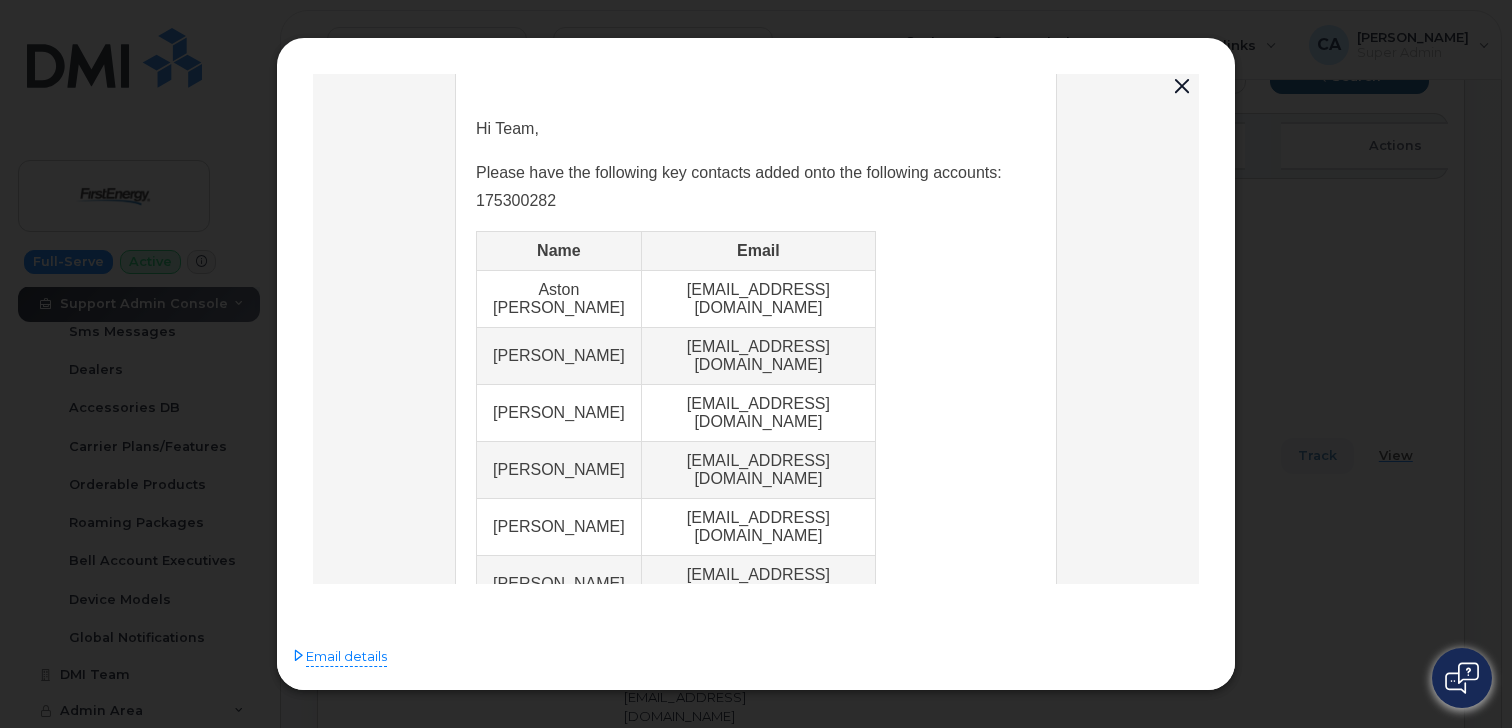 type 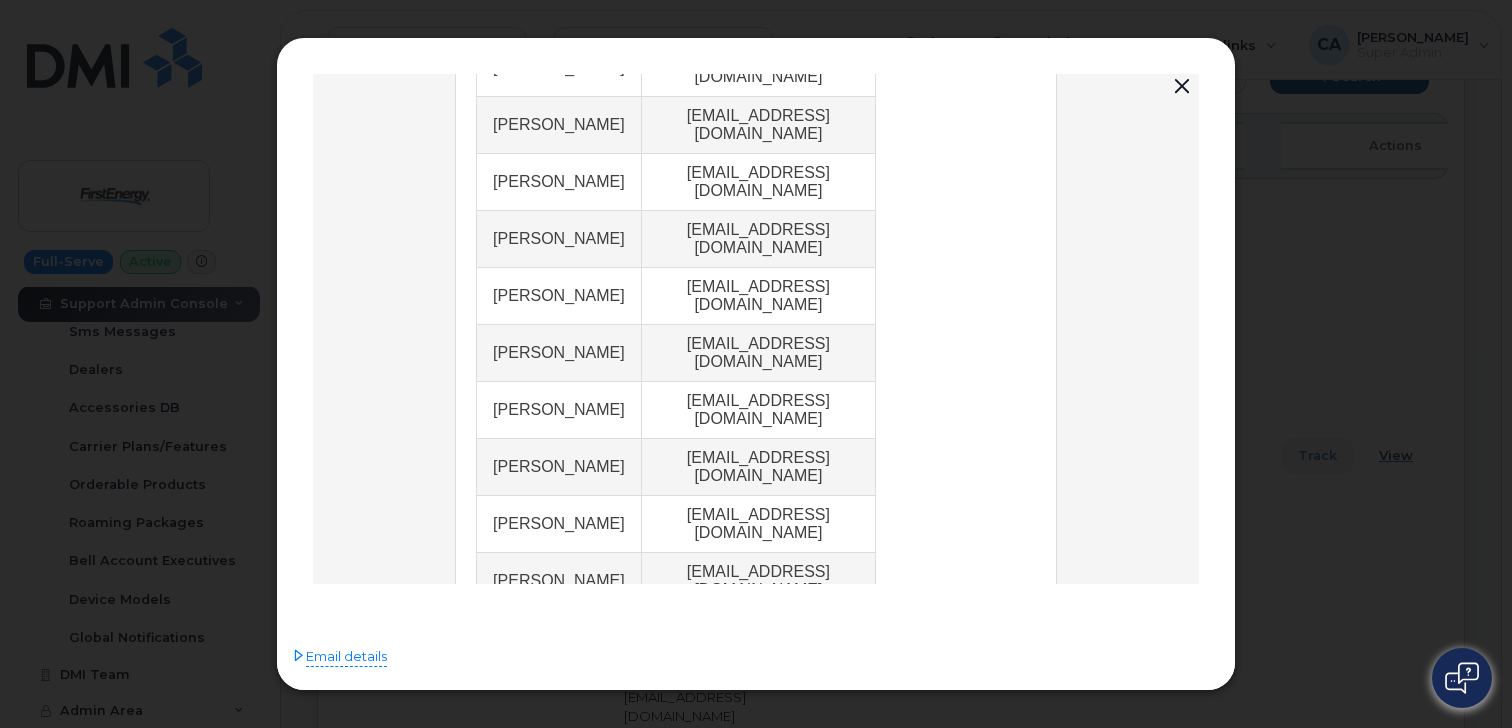 scroll, scrollTop: 705, scrollLeft: 0, axis: vertical 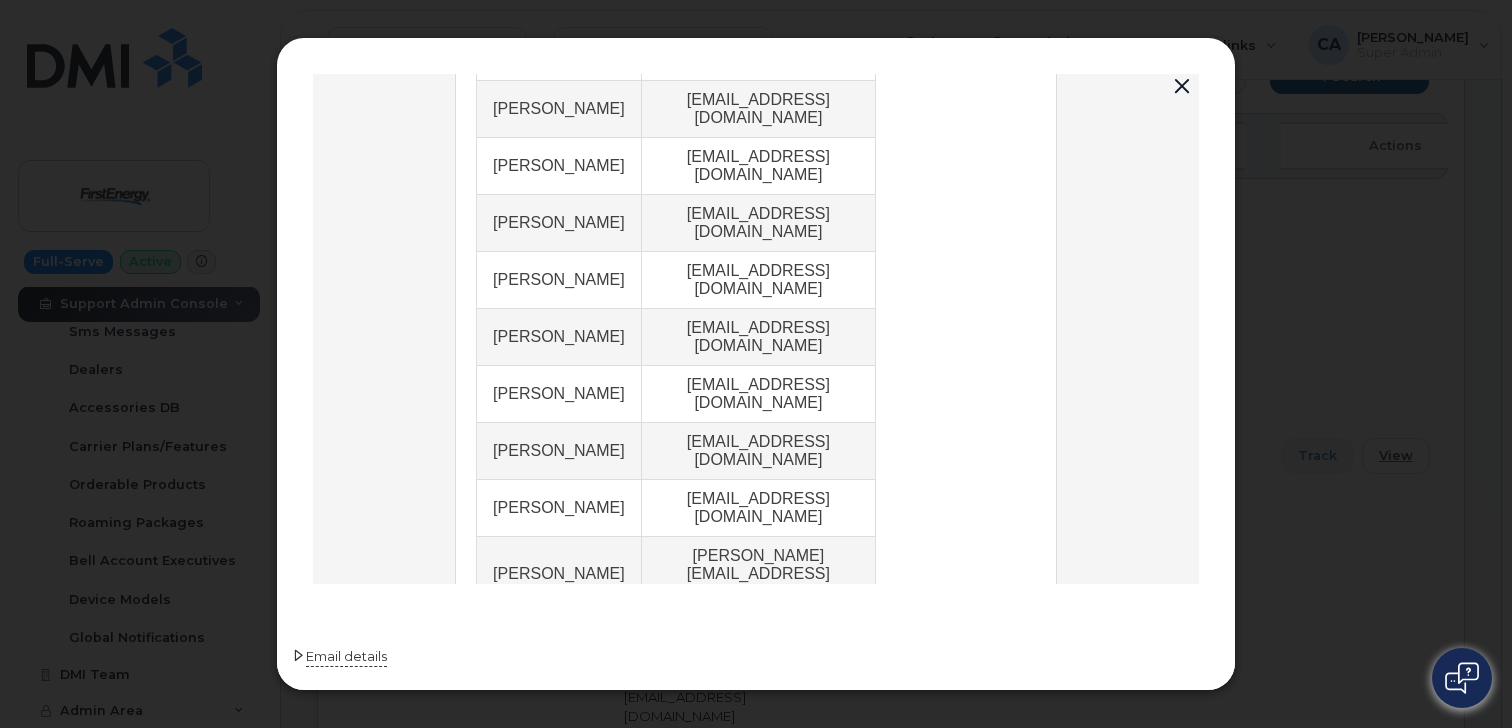 click on "Email details" at bounding box center [346, 657] 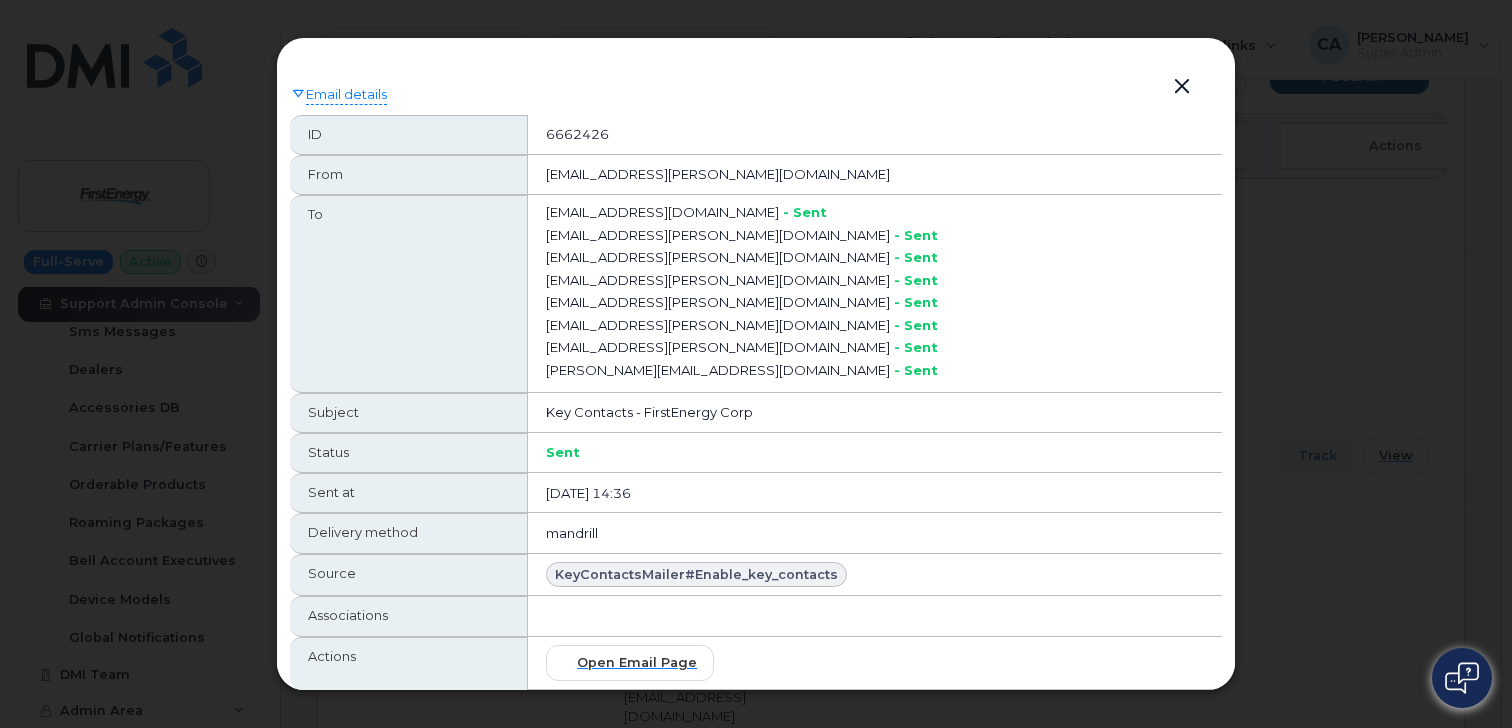 click at bounding box center [756, 364] 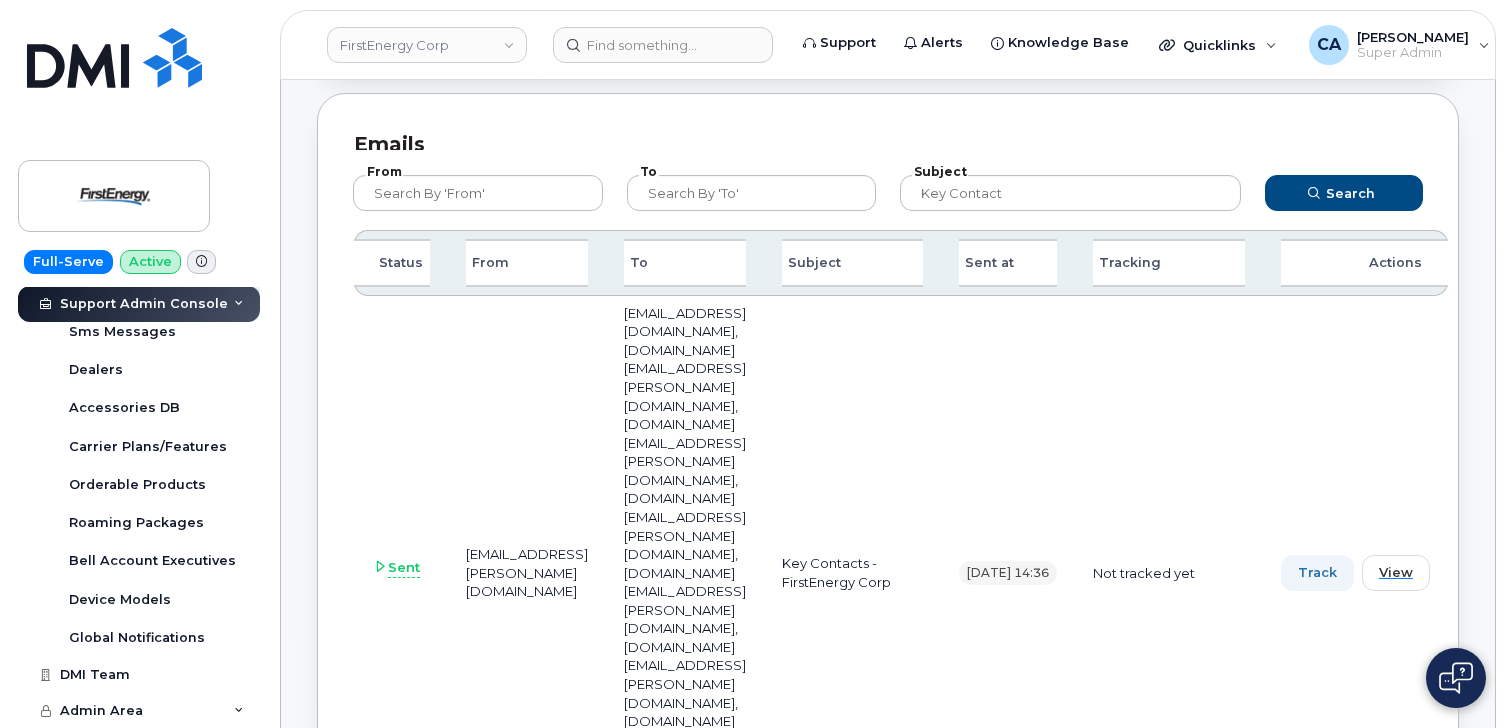 scroll, scrollTop: 333, scrollLeft: 0, axis: vertical 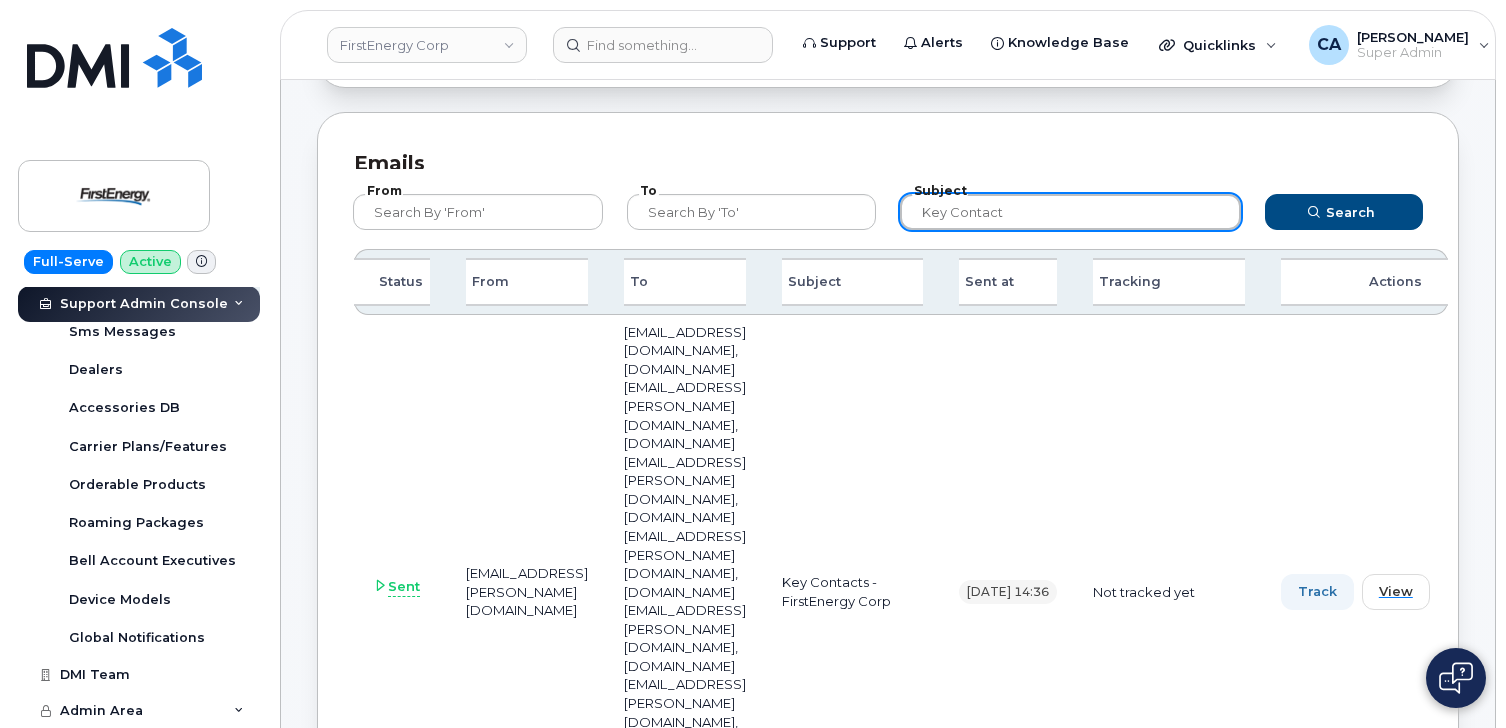 click on "key contact" at bounding box center [1070, 212] 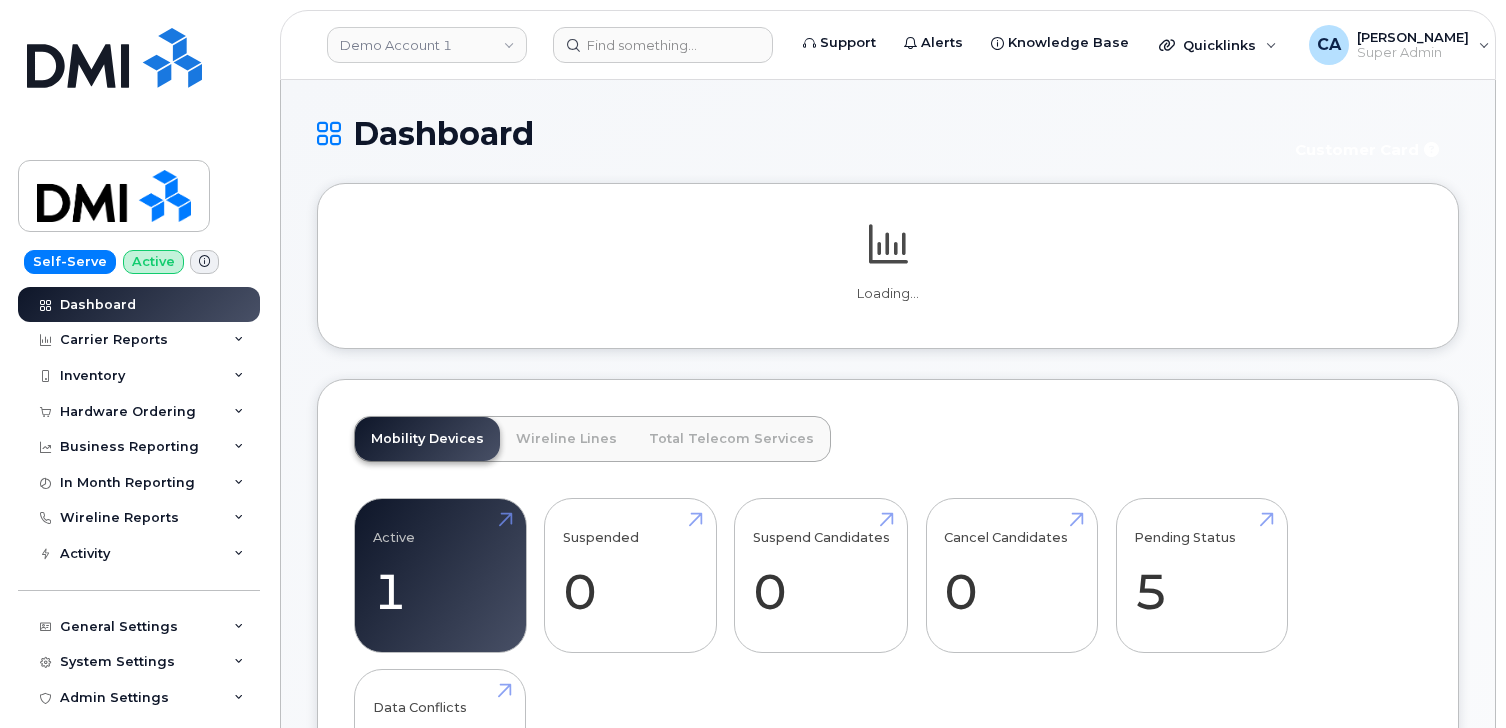 scroll, scrollTop: 0, scrollLeft: 0, axis: both 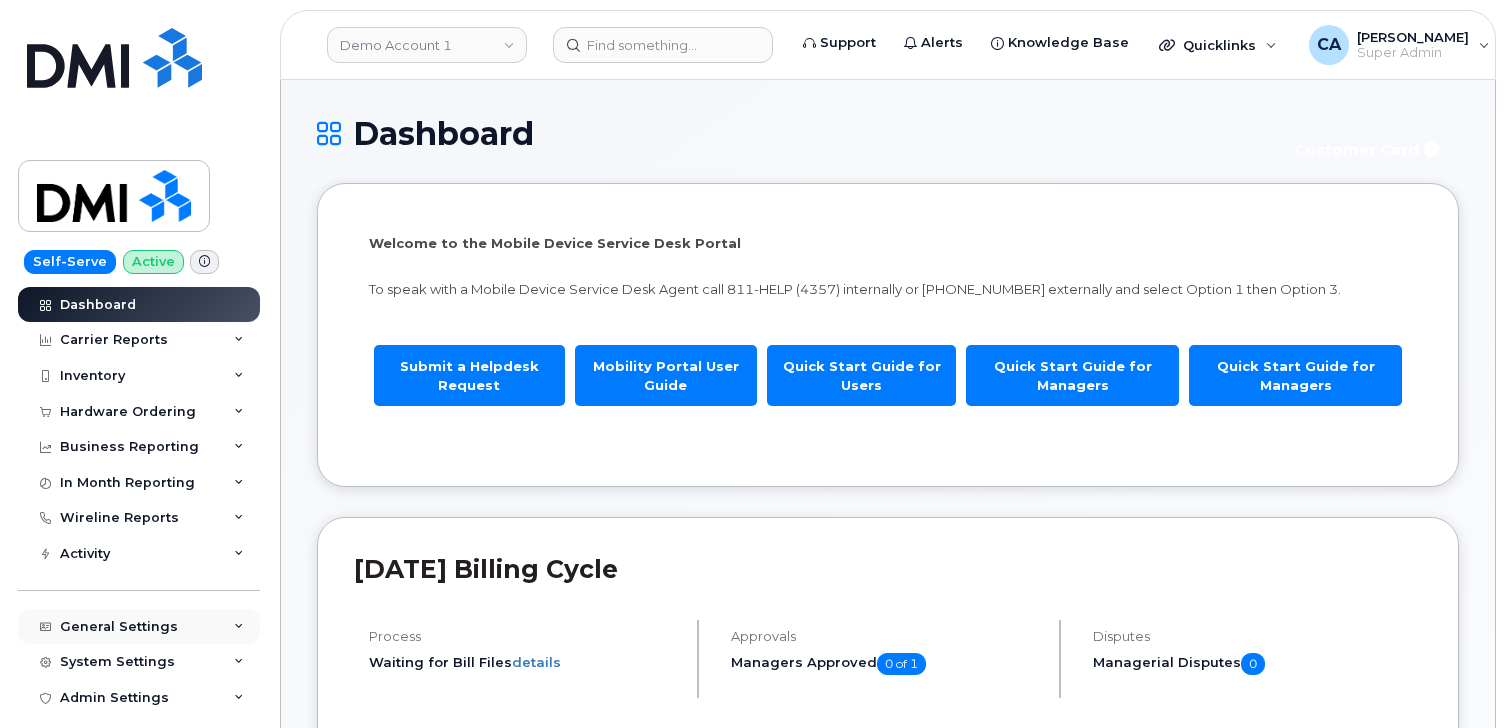 click on "General Settings" 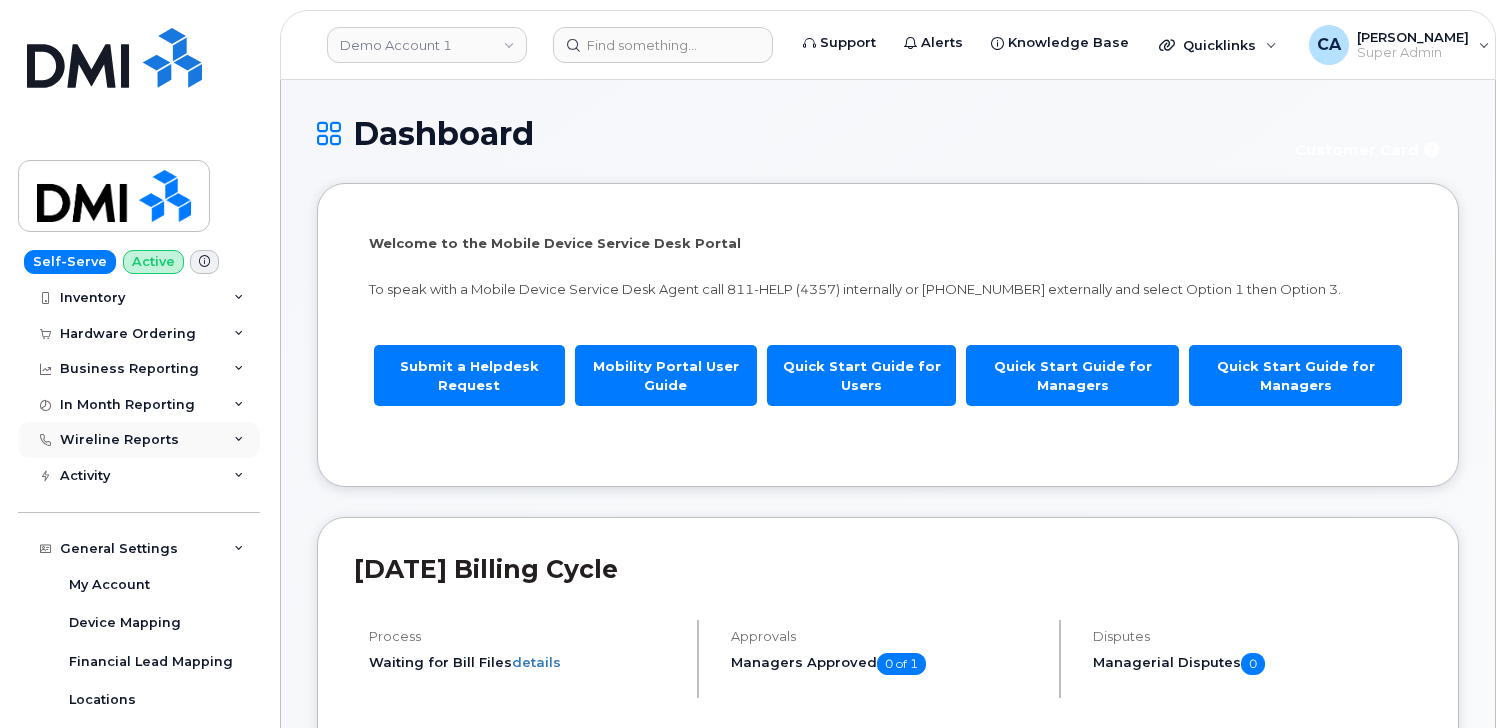 scroll, scrollTop: 137, scrollLeft: 0, axis: vertical 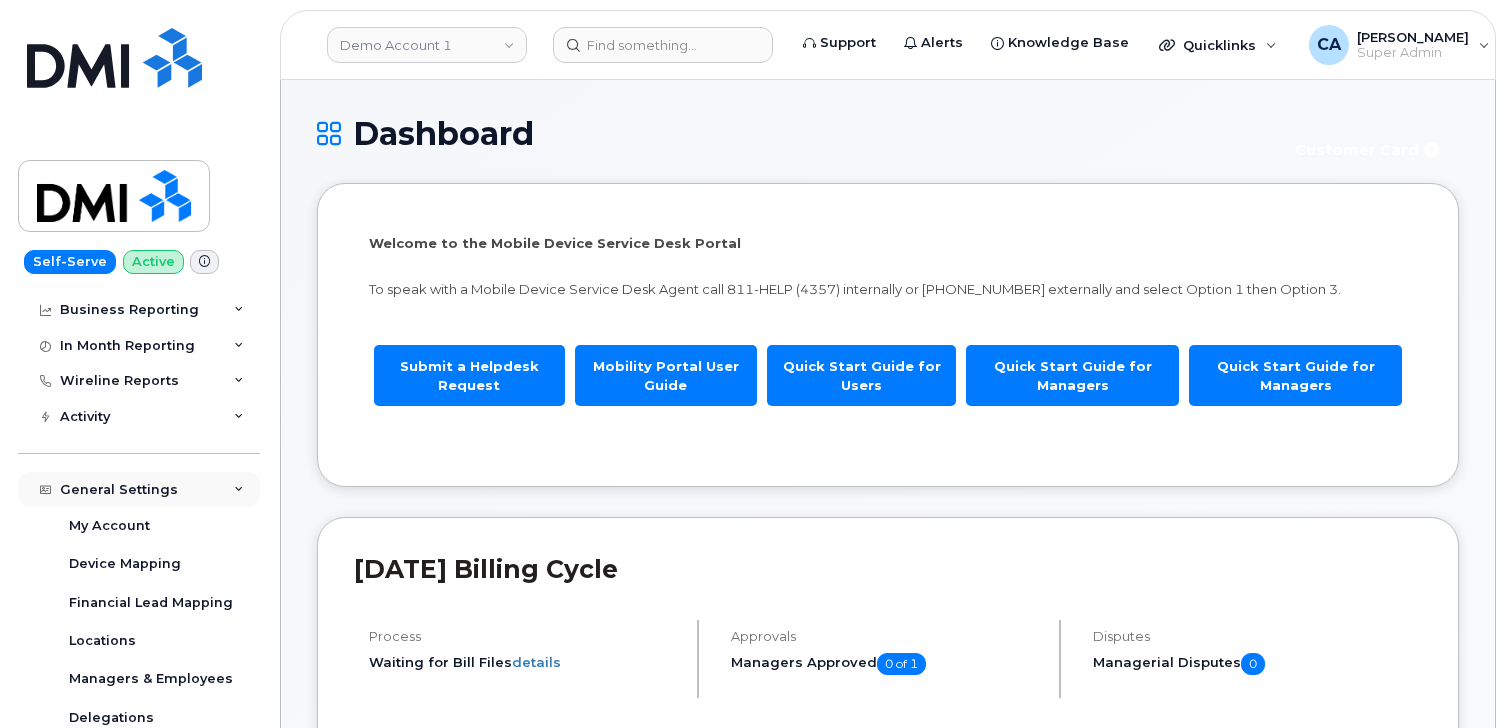 click on "General Settings" 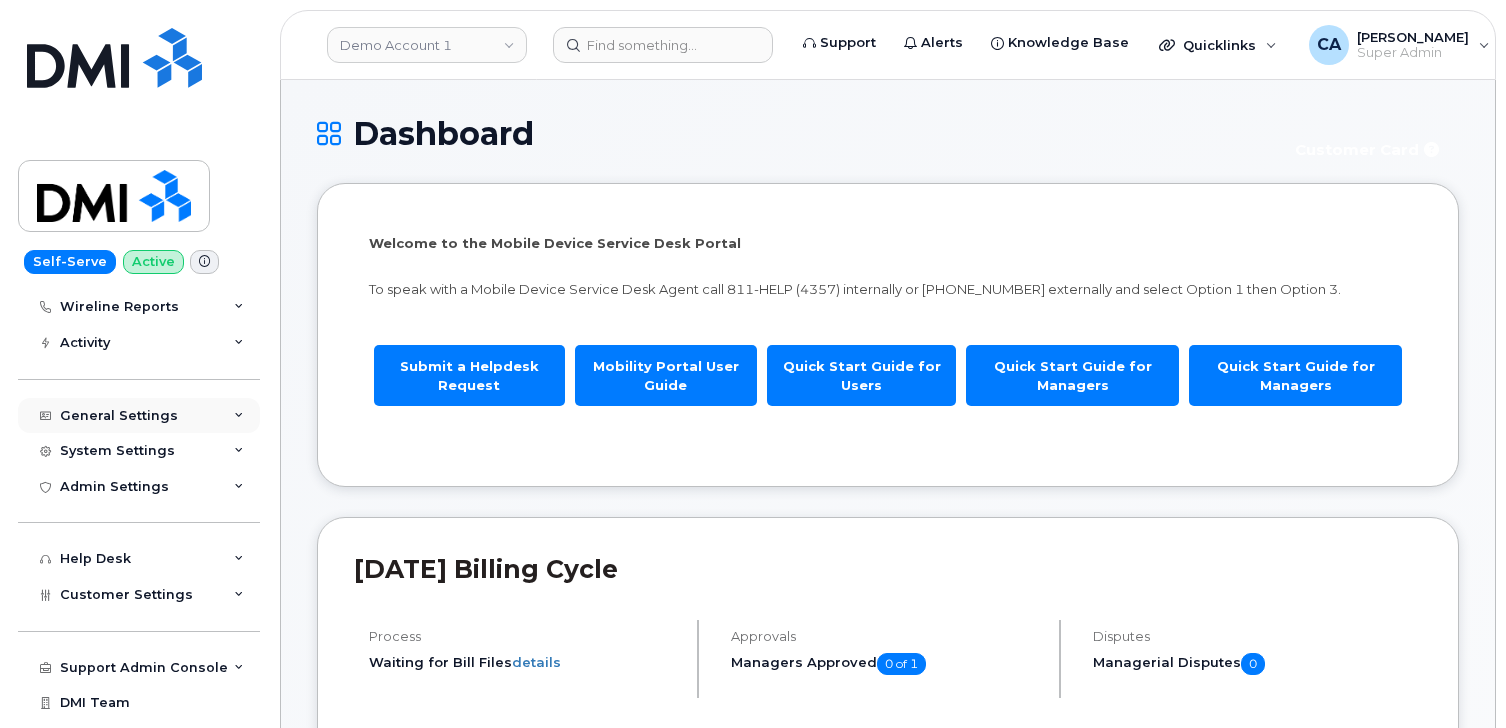 scroll, scrollTop: 238, scrollLeft: 0, axis: vertical 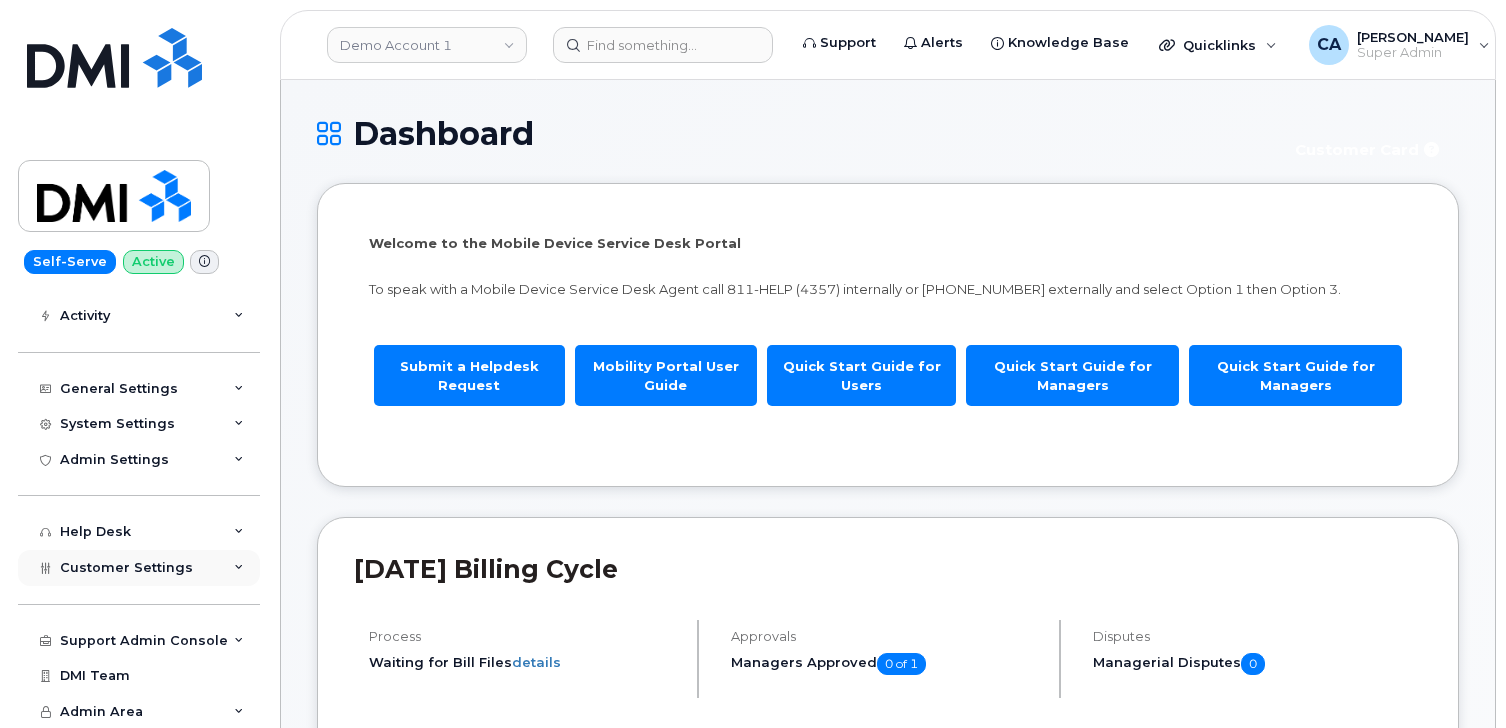 click on "Customer Settings" 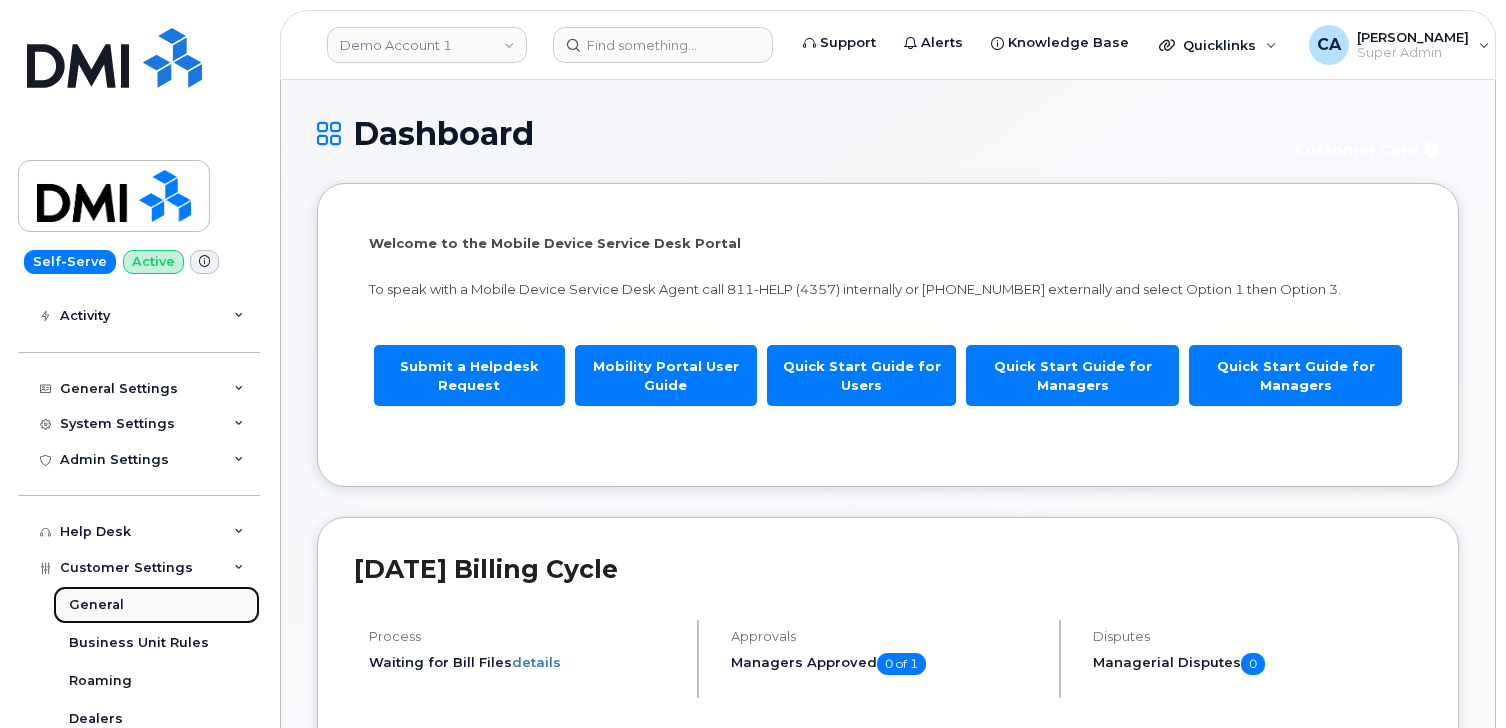 click on "General" 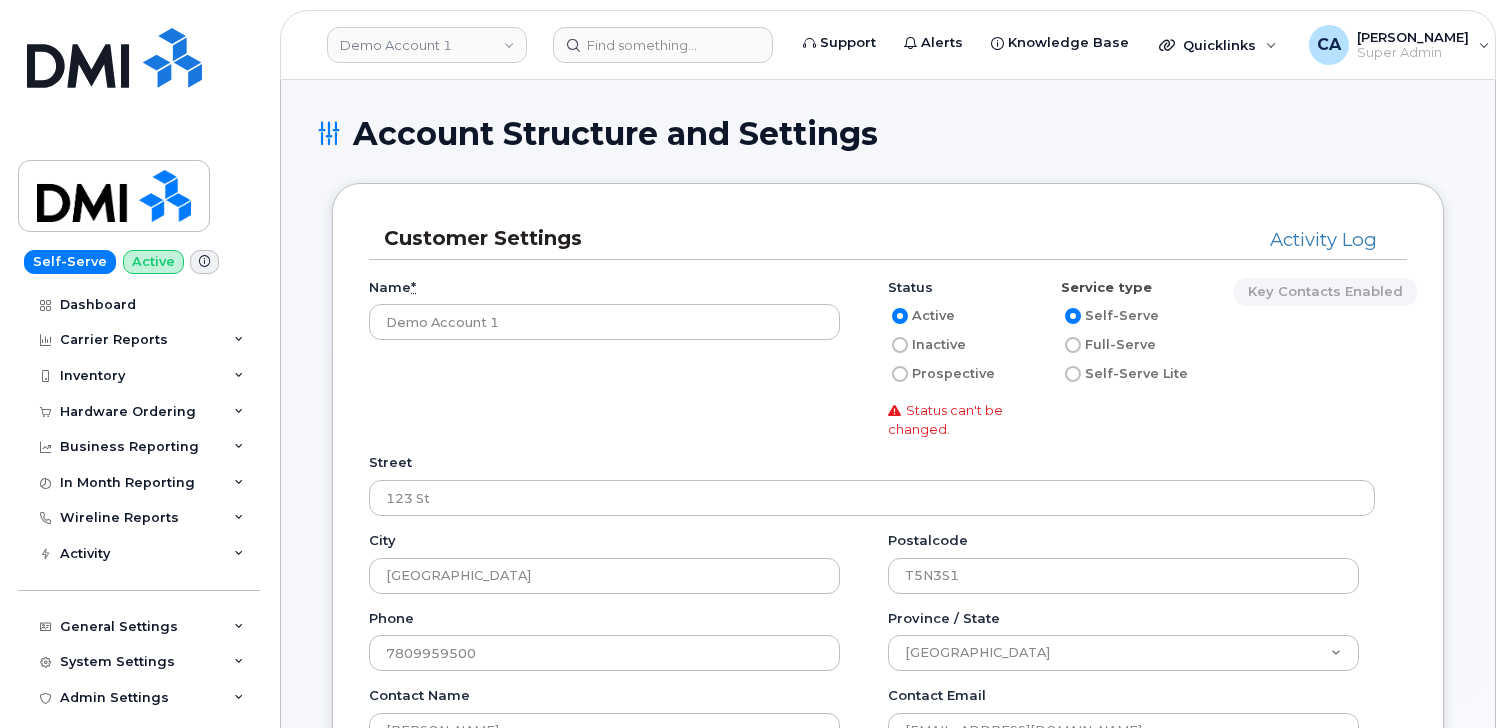 scroll, scrollTop: 0, scrollLeft: 0, axis: both 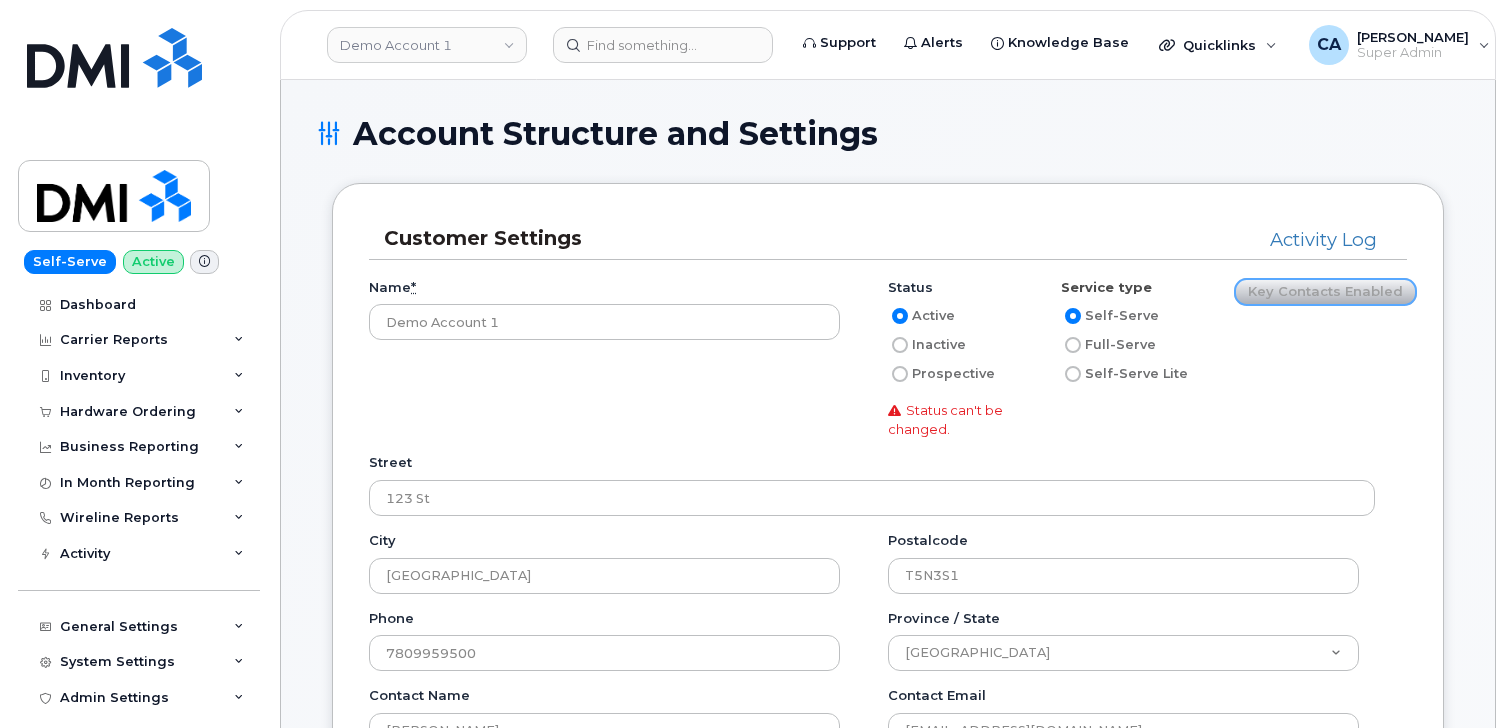 click on "Key Contacts enabled" at bounding box center (1325, 292) 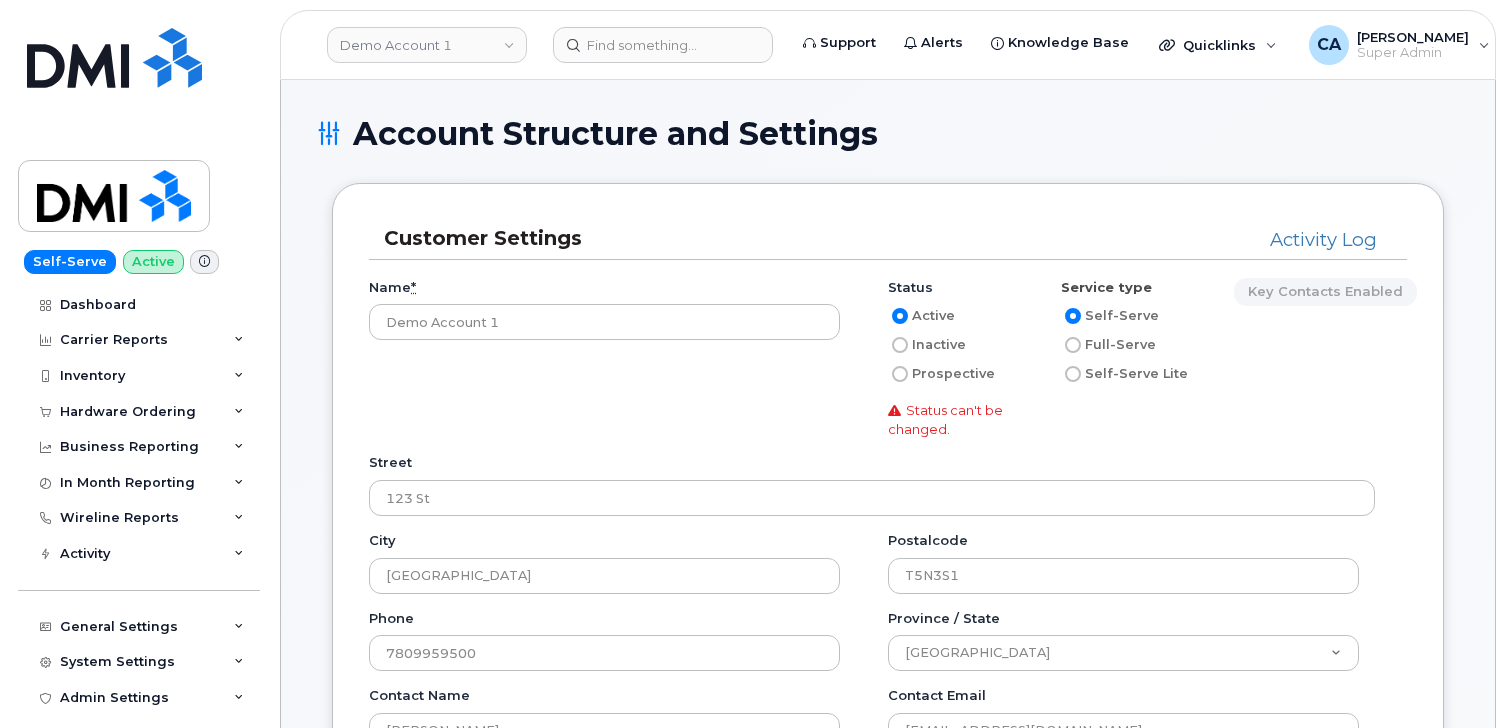 scroll, scrollTop: 0, scrollLeft: 0, axis: both 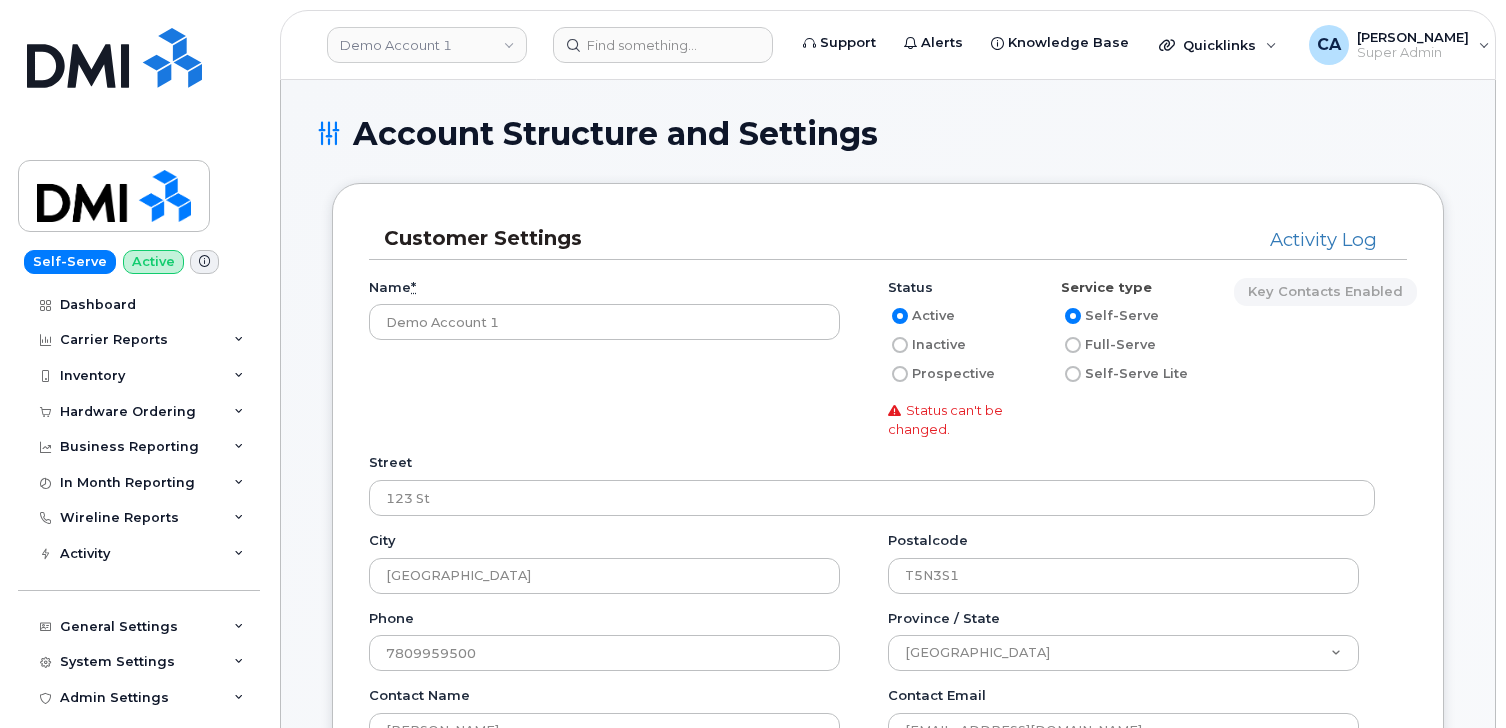 click on "Name * Demo Account 1
Status Active
Inactive
Prospective
Status can't be changed.
Service type
Self-Serve
Full-Serve
Self-Serve Lite
Key Contacts enabled" at bounding box center [888, 366] 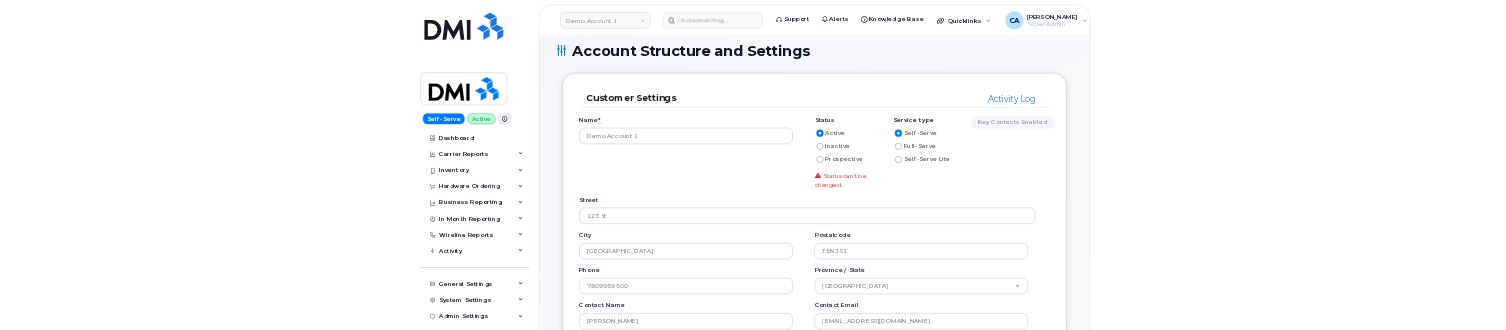 scroll, scrollTop: 0, scrollLeft: 0, axis: both 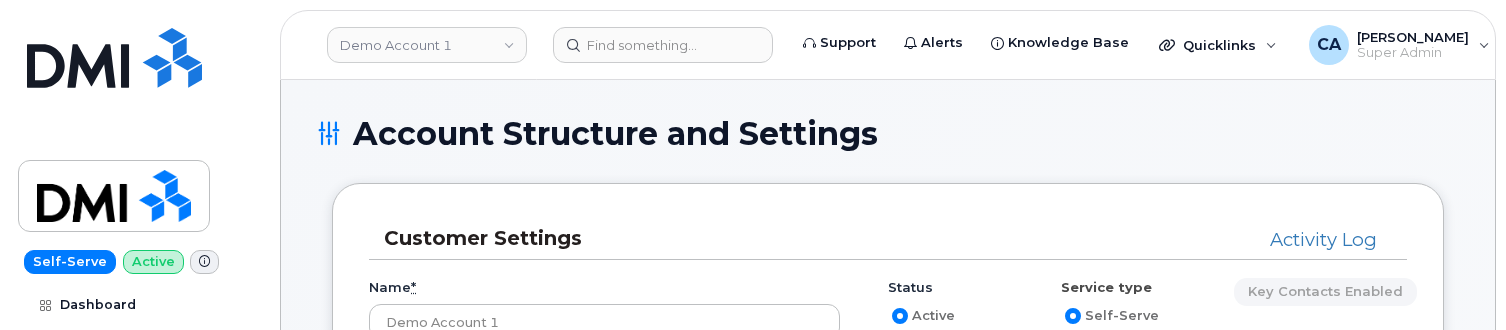 click on "Account Structure and Settings
Customer Settings
Activity Log
Name * Demo Account 1
Status Active
Inactive
Prospective
Status can't be changed.
Service type
Self-Serve
Full-Serve
Self-Serve Lite
Key Contacts enabled
Street 123 St
City Edmonton
Postalcode T5N3S1
Phone 7809959500
Province / State
Alberta
British Columbia
Manitoba
New Brunswick
Newfoundland
Northwest Territories
Nova Scotia
Nunavut
Ontario
Prince Edward Island
Quebec
Saskatchewan
Yukon Alabama
Alaska
American Samoa
Arizona
Arkansas
California
Colorado
Connecticut
Delaware
District of Columbia
Florida
Georgia
Guam
Hawaii
Idaho
Illinois
Indiana
Iowa
Kansas
Kentucky
Louisiana
Maine
Maryland
Massachusetts
Michigan
Minnesota
Mississippi
Missouri
Montana
Nebraska
Nevada
New Hampshire" at bounding box center (888, 2575) 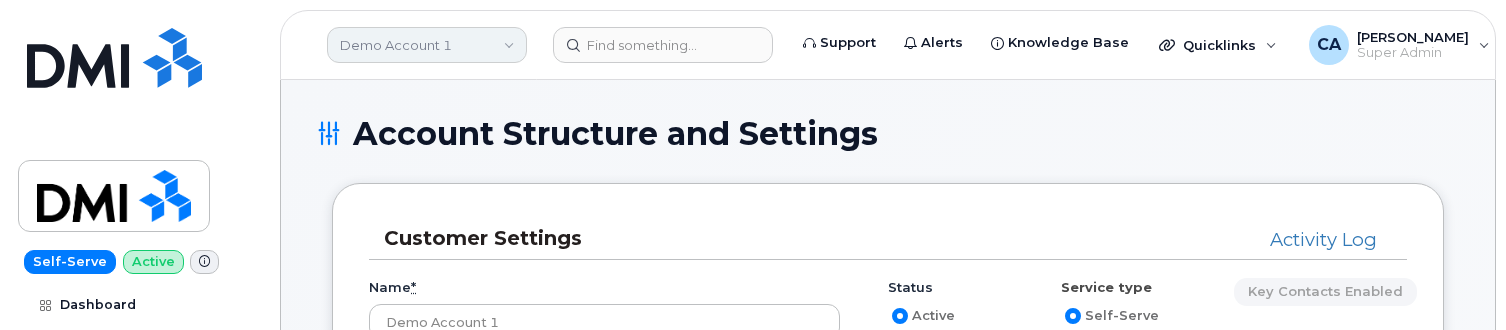 click on "Demo Account 1" at bounding box center (427, 45) 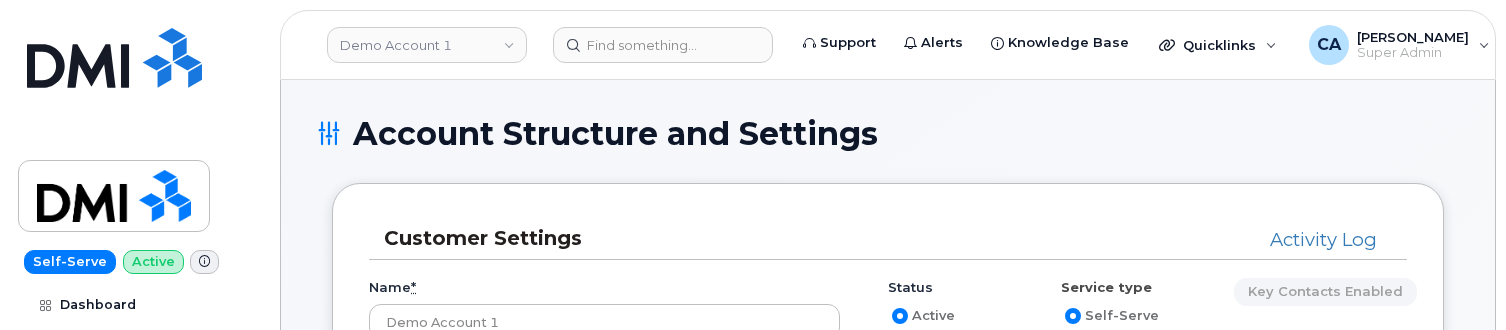 scroll, scrollTop: 0, scrollLeft: 0, axis: both 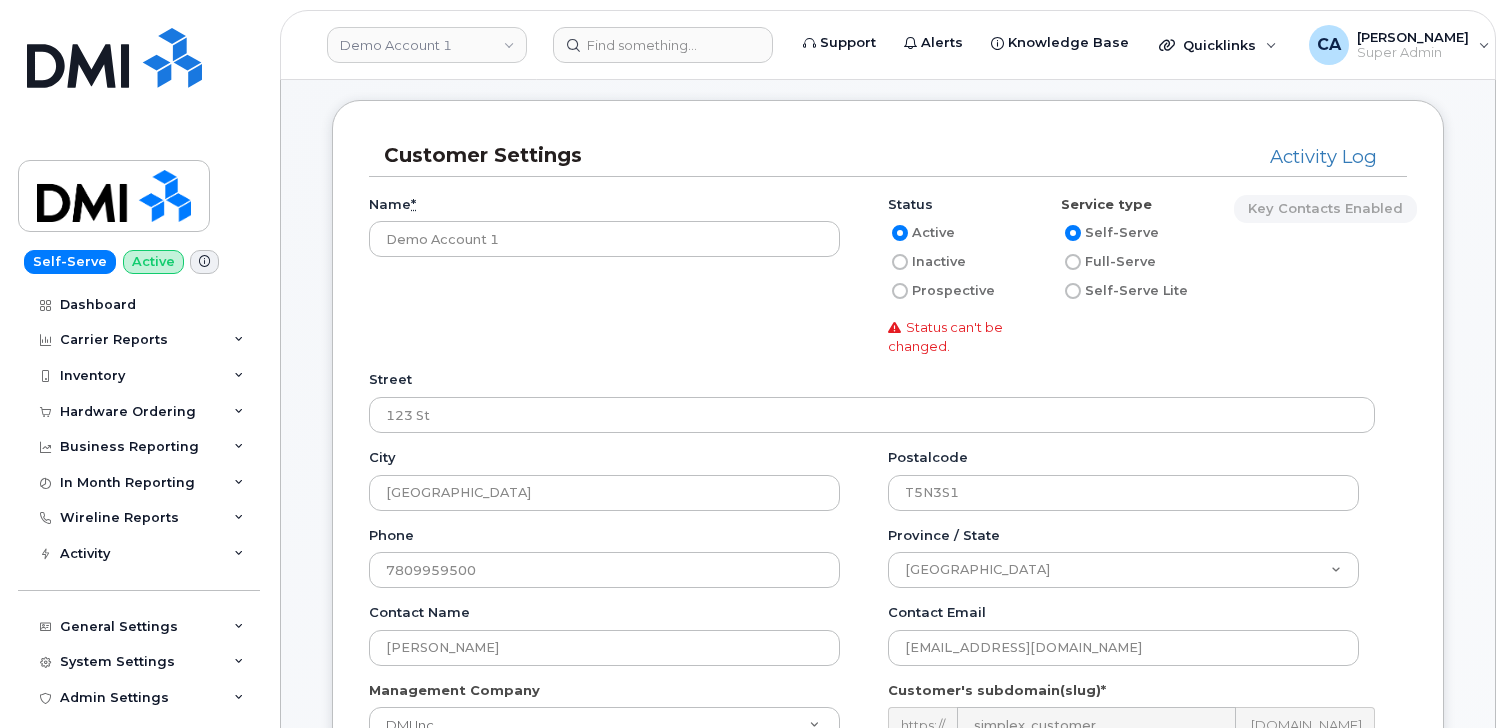 click on "Name * Demo Account 1
Status Active
Inactive
Prospective
Status can't be changed.
Service type
Self-Serve
Full-Serve
Self-Serve Lite
Key Contacts enabled" at bounding box center [888, 283] 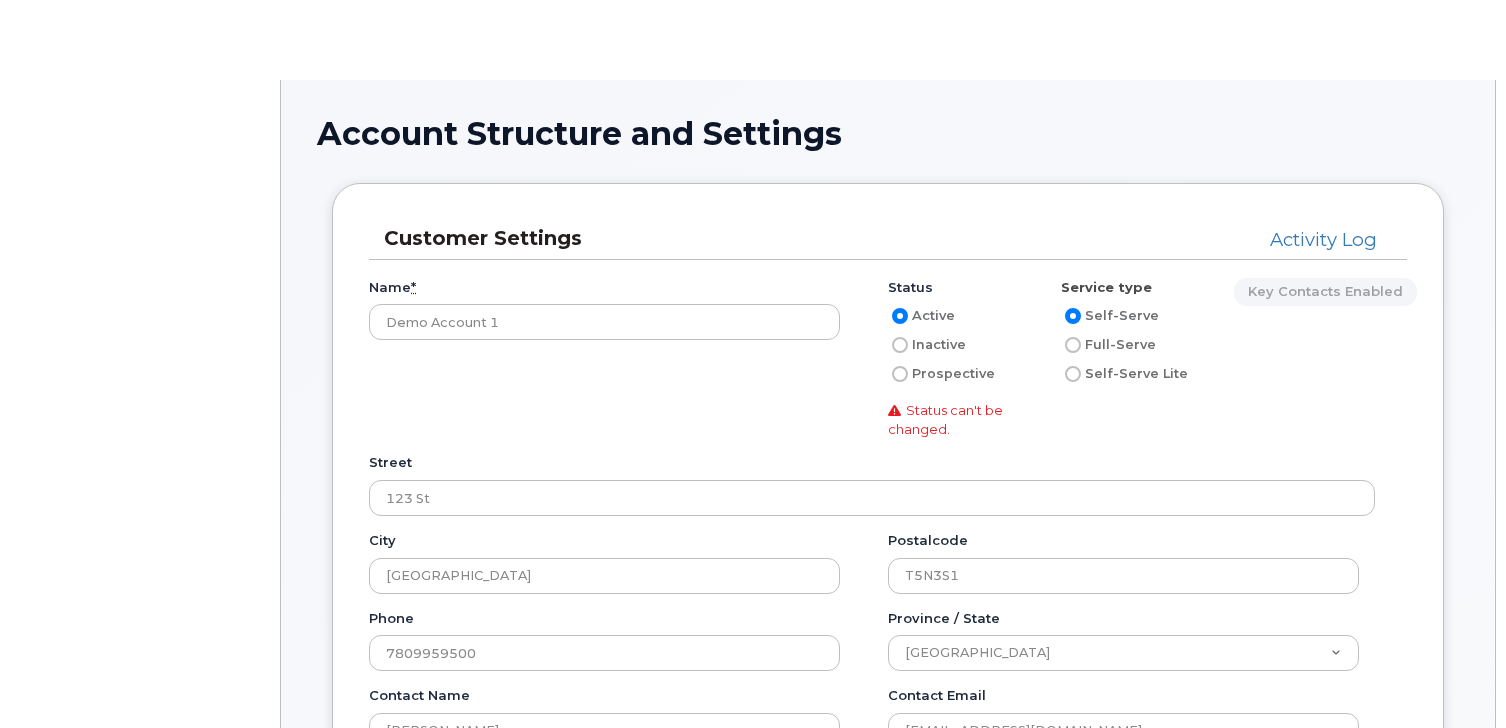 scroll, scrollTop: 0, scrollLeft: 0, axis: both 